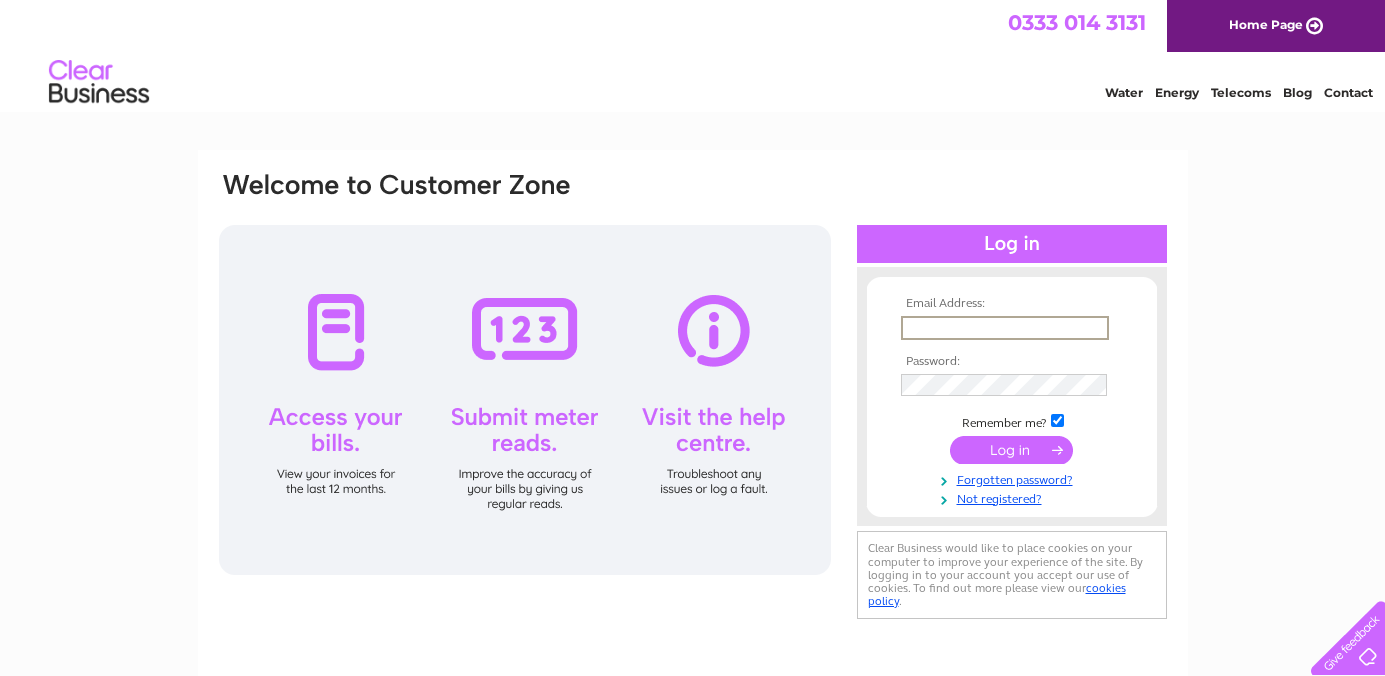 scroll, scrollTop: 0, scrollLeft: 0, axis: both 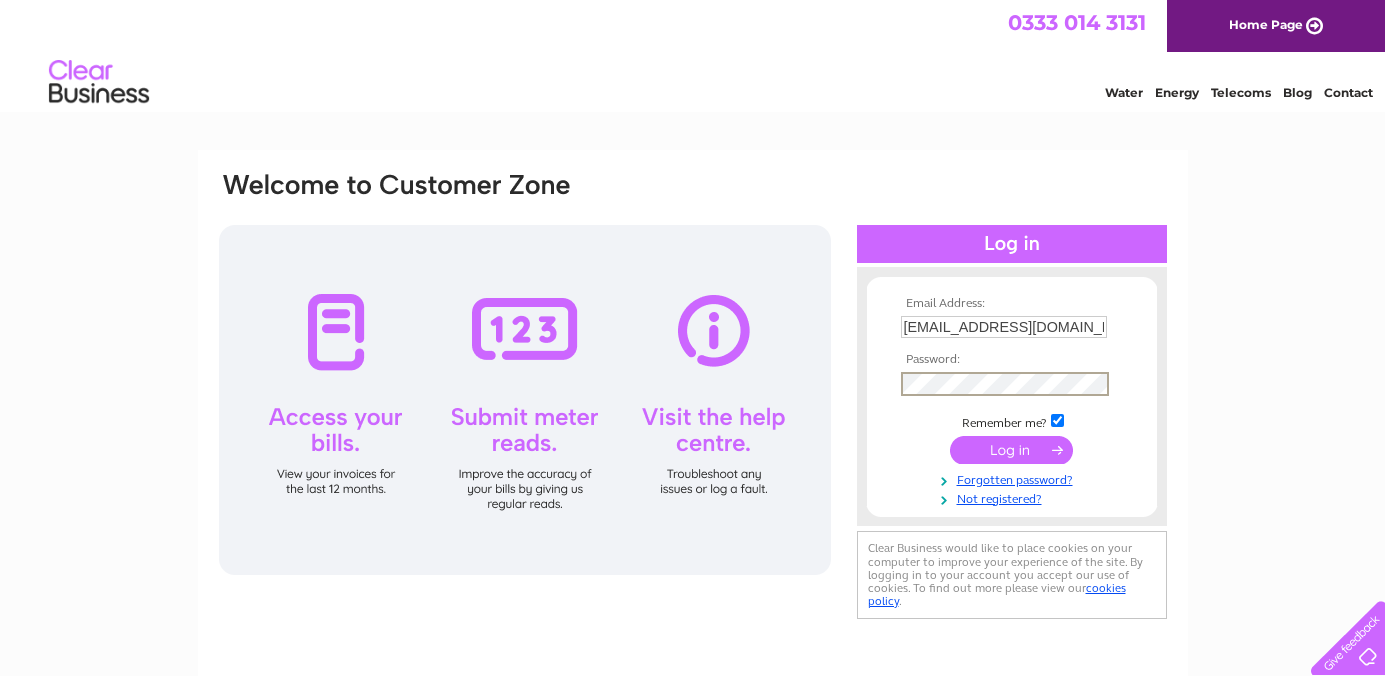 click at bounding box center [1011, 450] 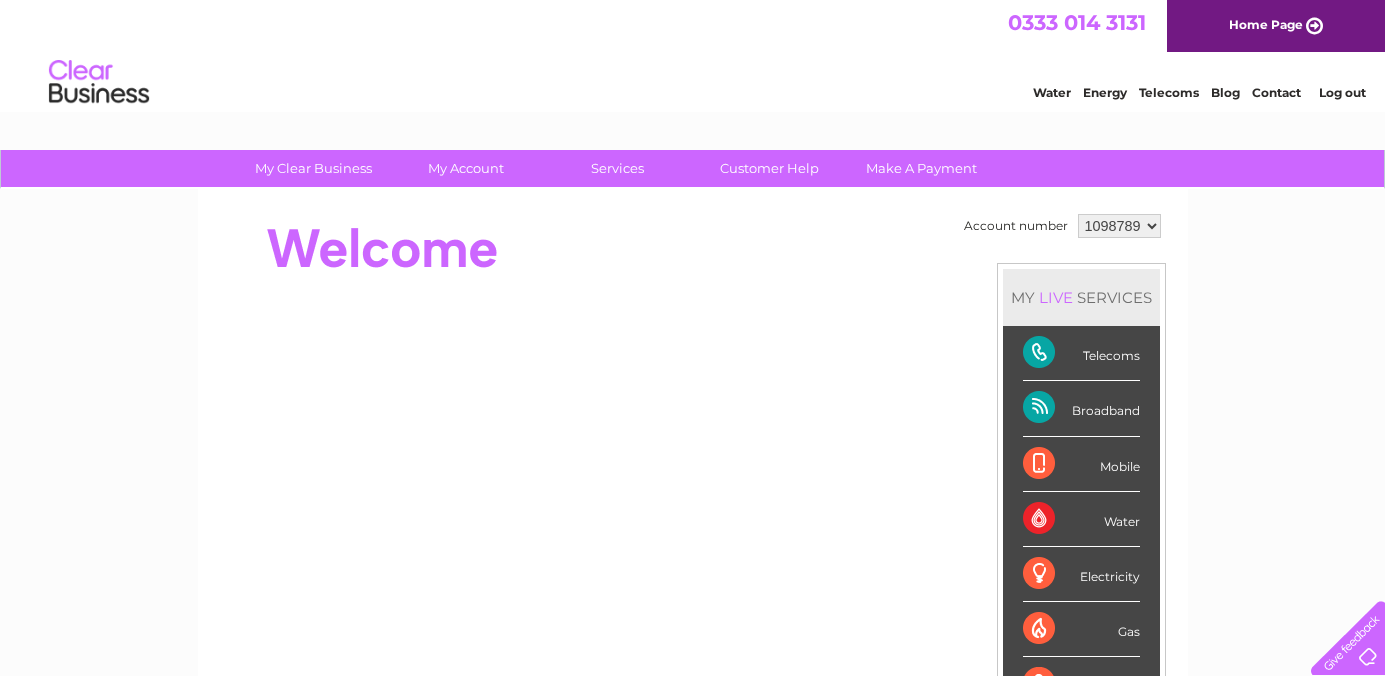 scroll, scrollTop: 0, scrollLeft: 0, axis: both 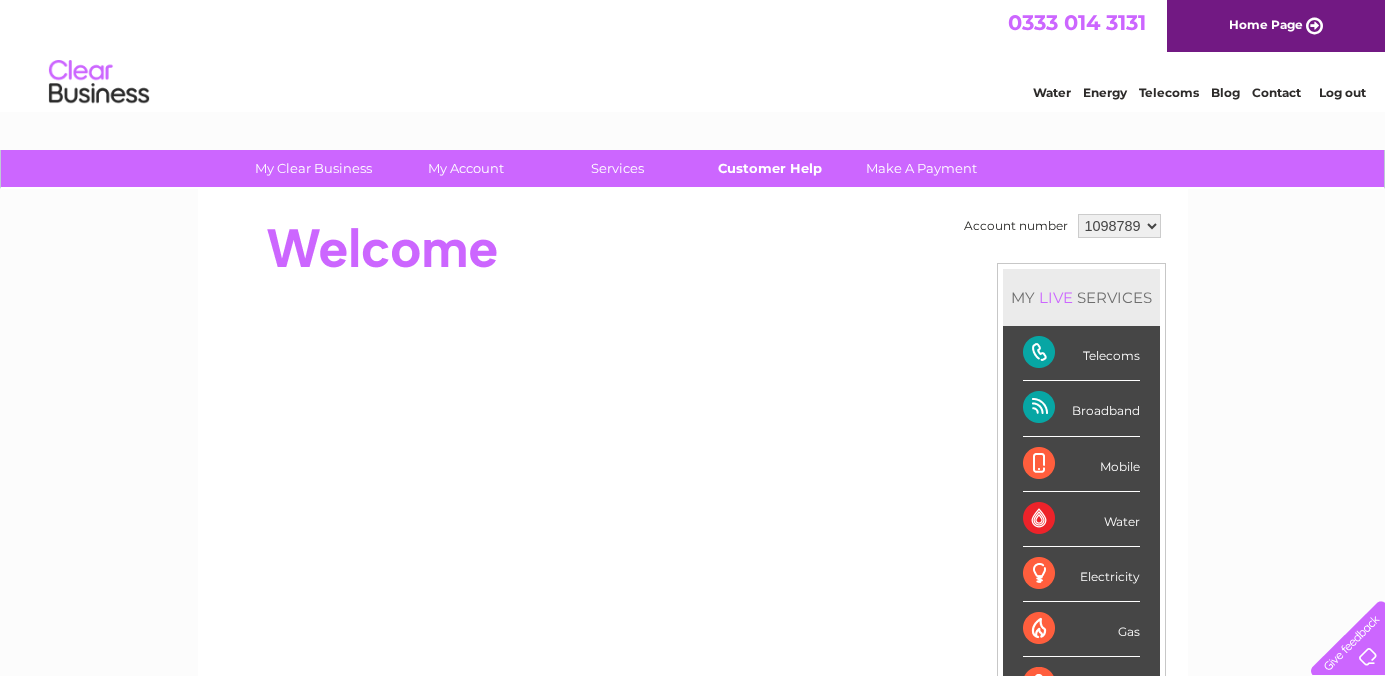 click on "Customer Help" at bounding box center (769, 168) 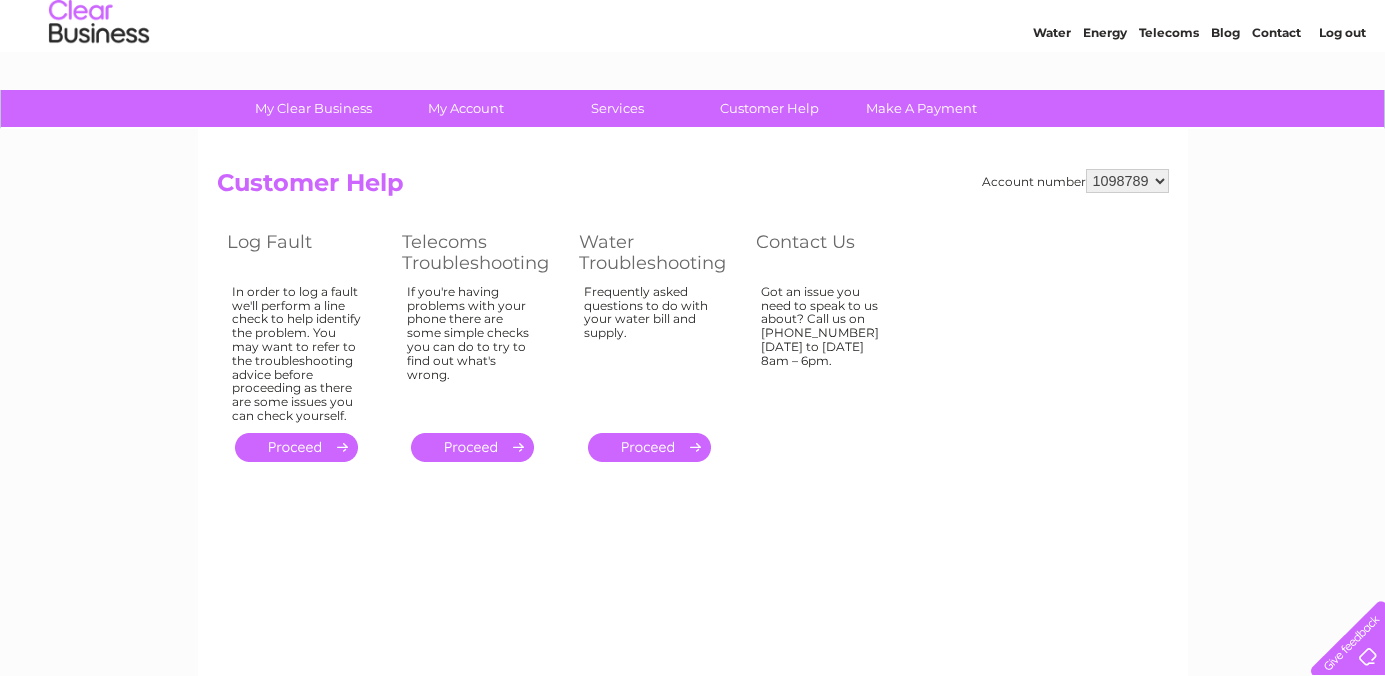 scroll, scrollTop: 68, scrollLeft: 0, axis: vertical 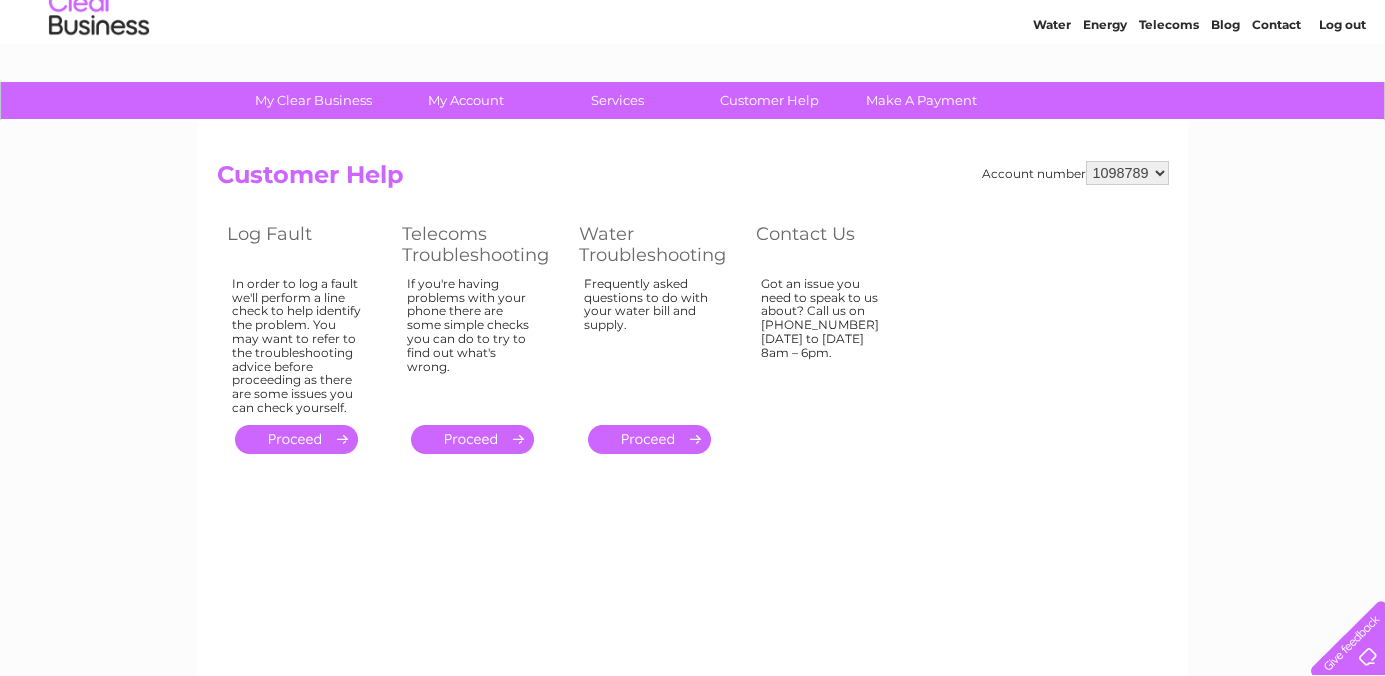 click on "." at bounding box center (472, 439) 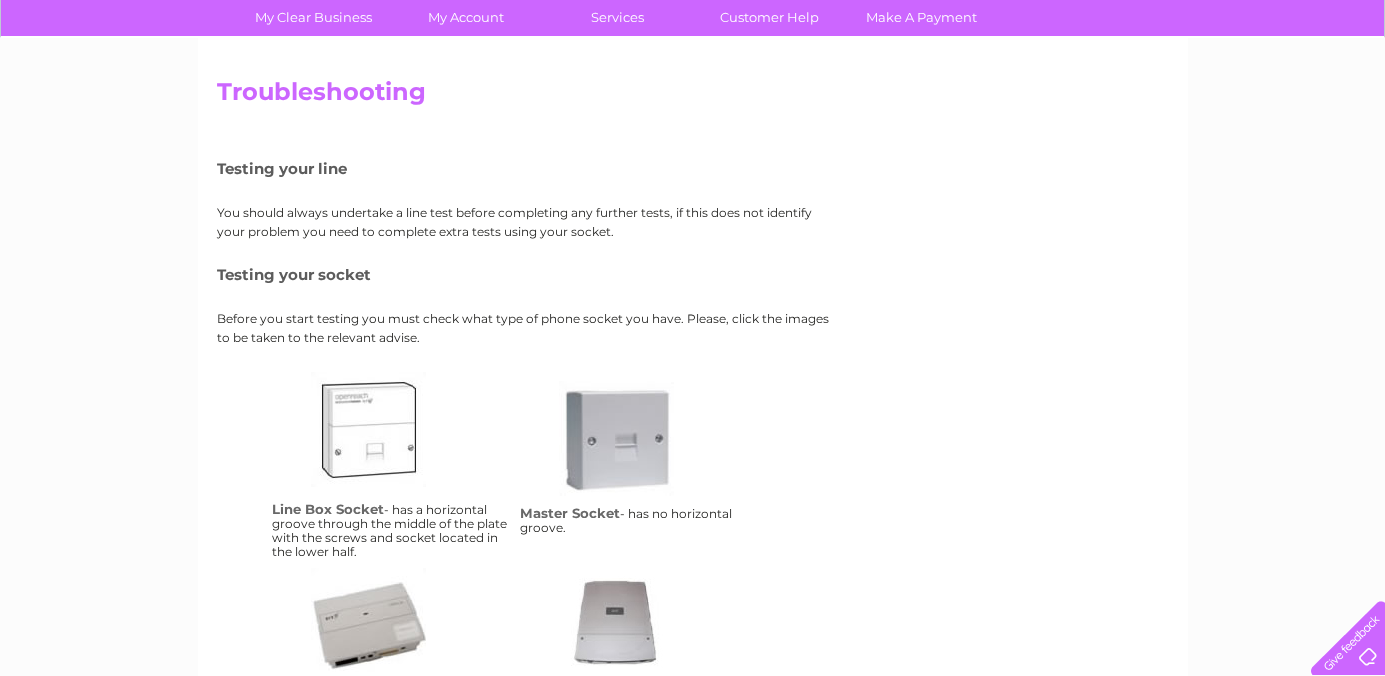 scroll, scrollTop: 288, scrollLeft: 0, axis: vertical 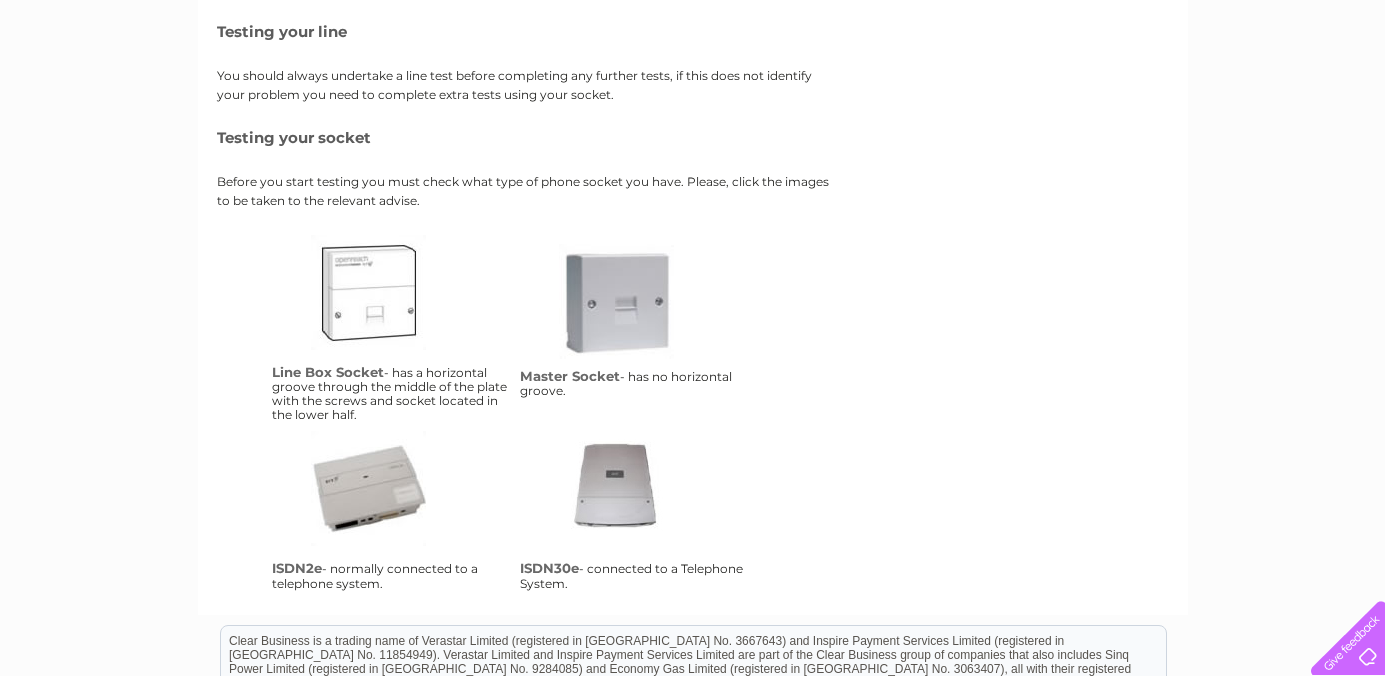 click on "lbs" at bounding box center (391, 315) 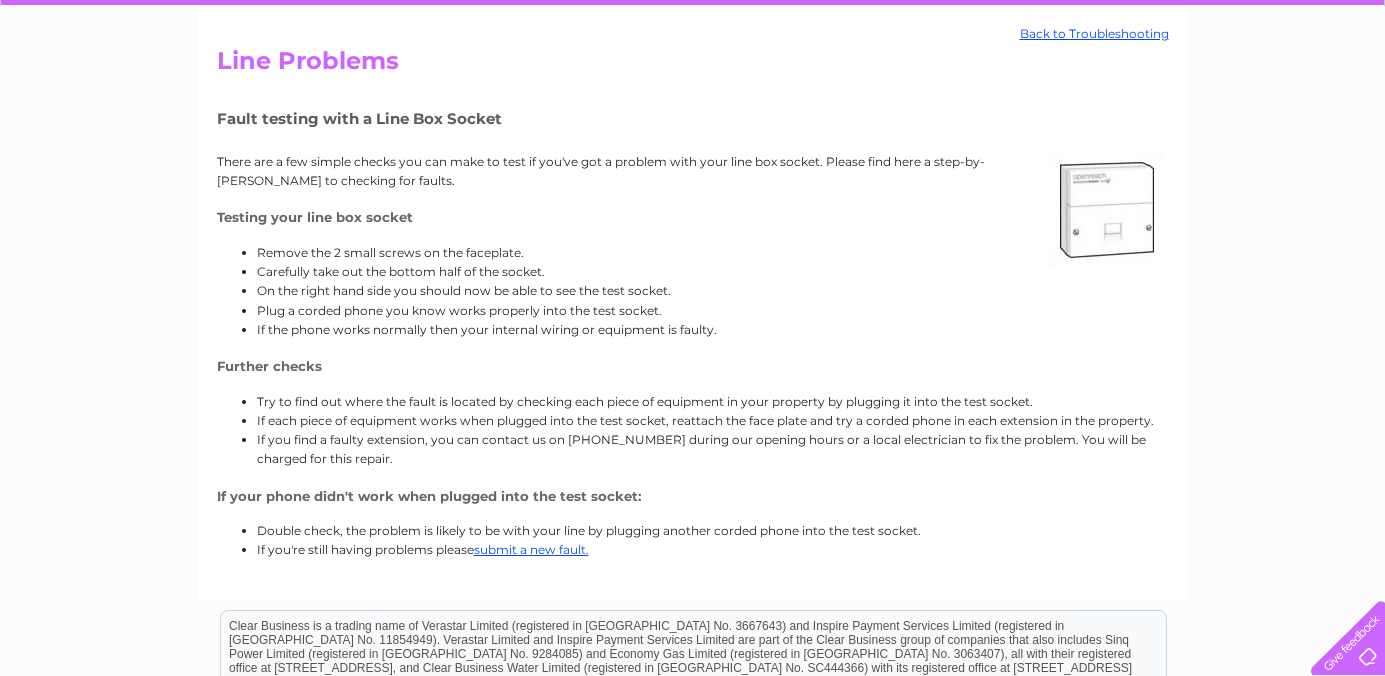 scroll, scrollTop: 180, scrollLeft: 0, axis: vertical 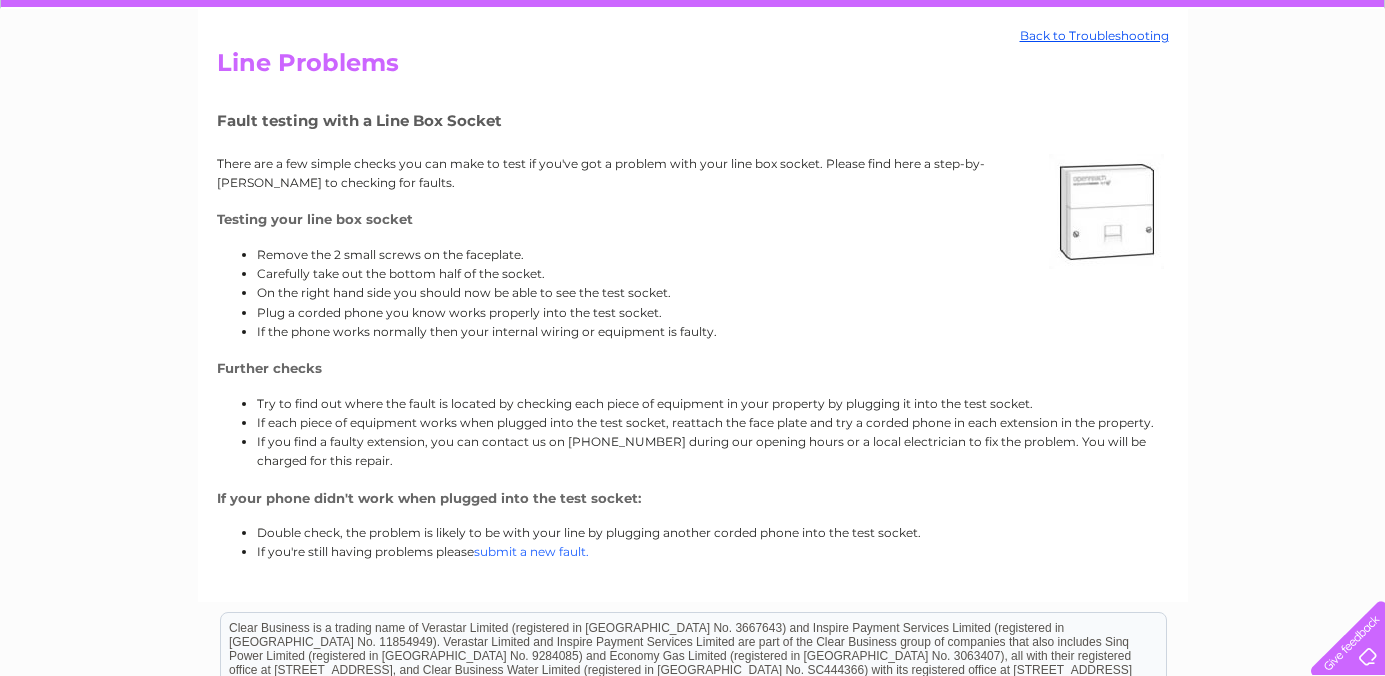 click on "submit a new fault." at bounding box center [531, 551] 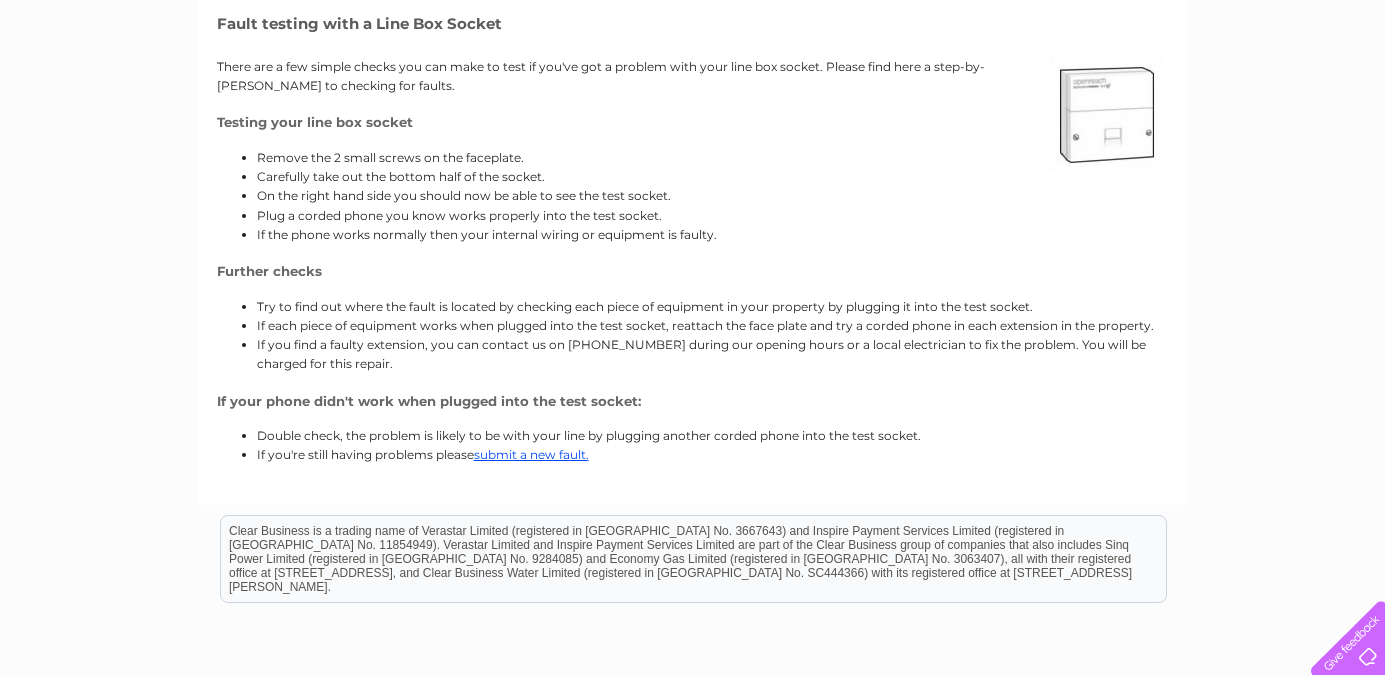scroll, scrollTop: 0, scrollLeft: 0, axis: both 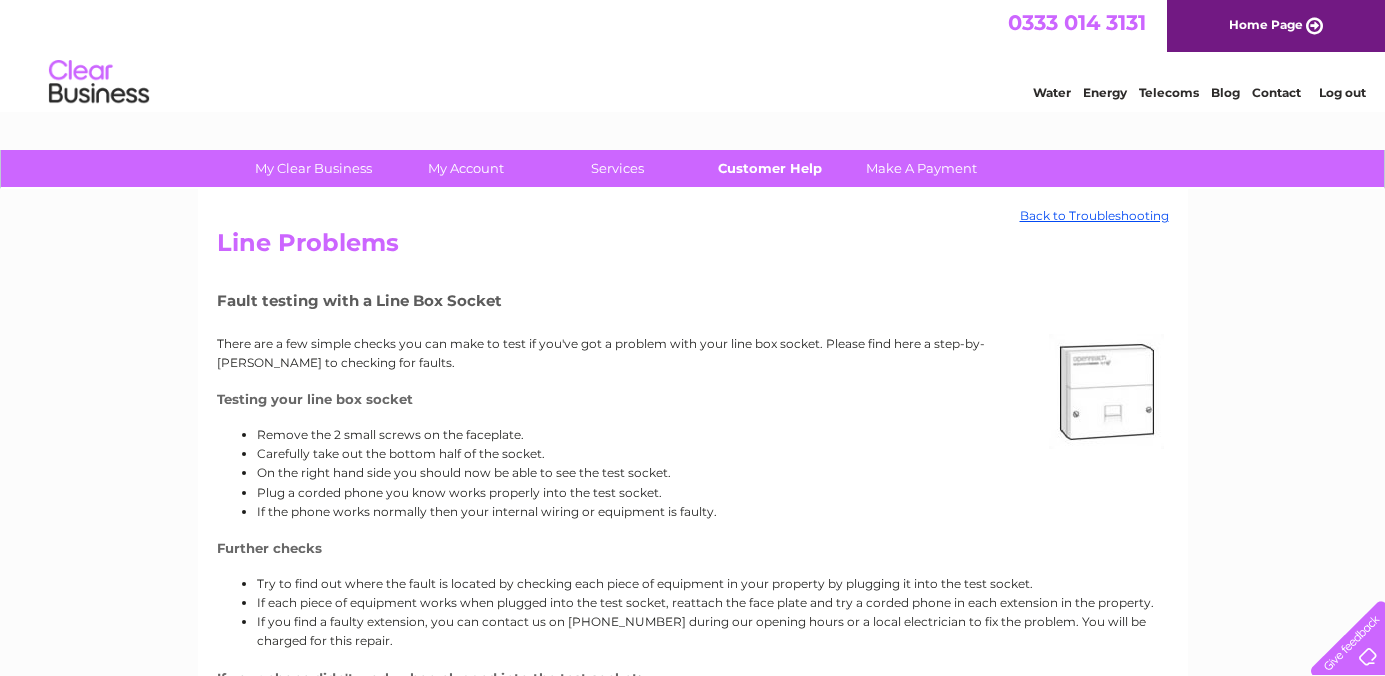 click on "Customer Help" at bounding box center (769, 168) 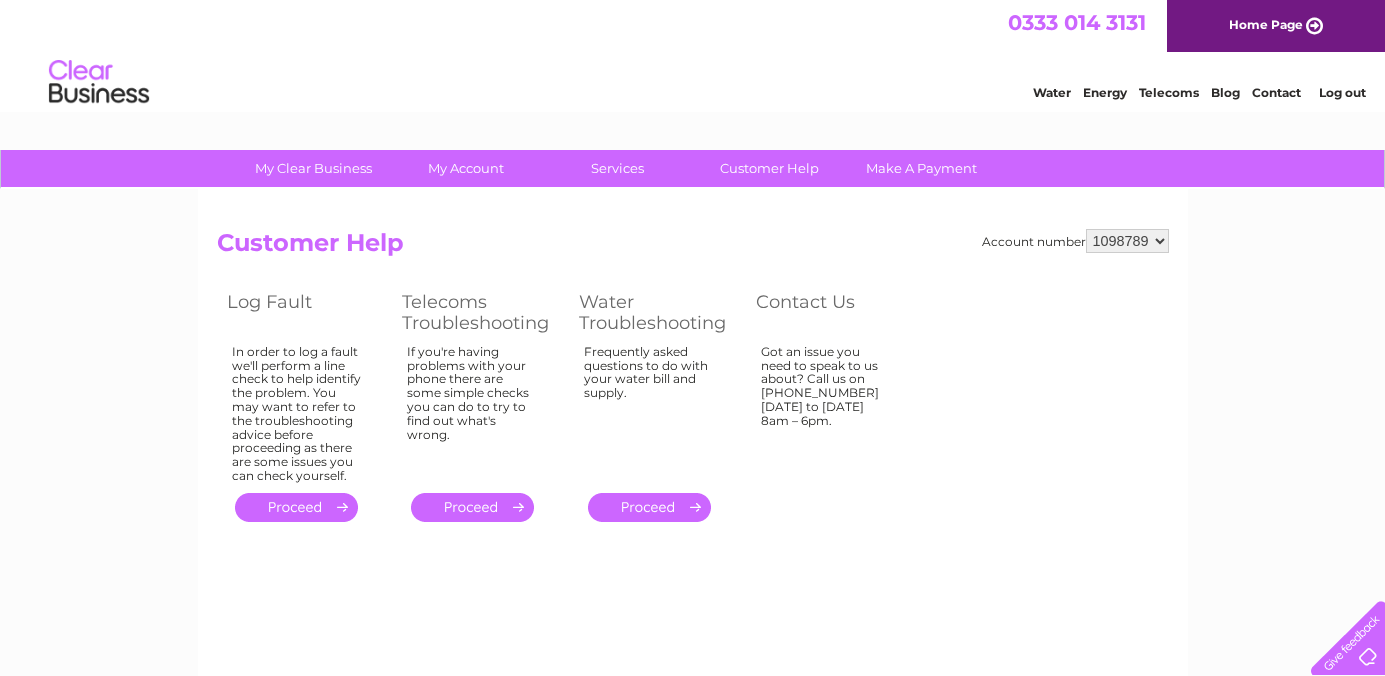 scroll, scrollTop: 0, scrollLeft: 0, axis: both 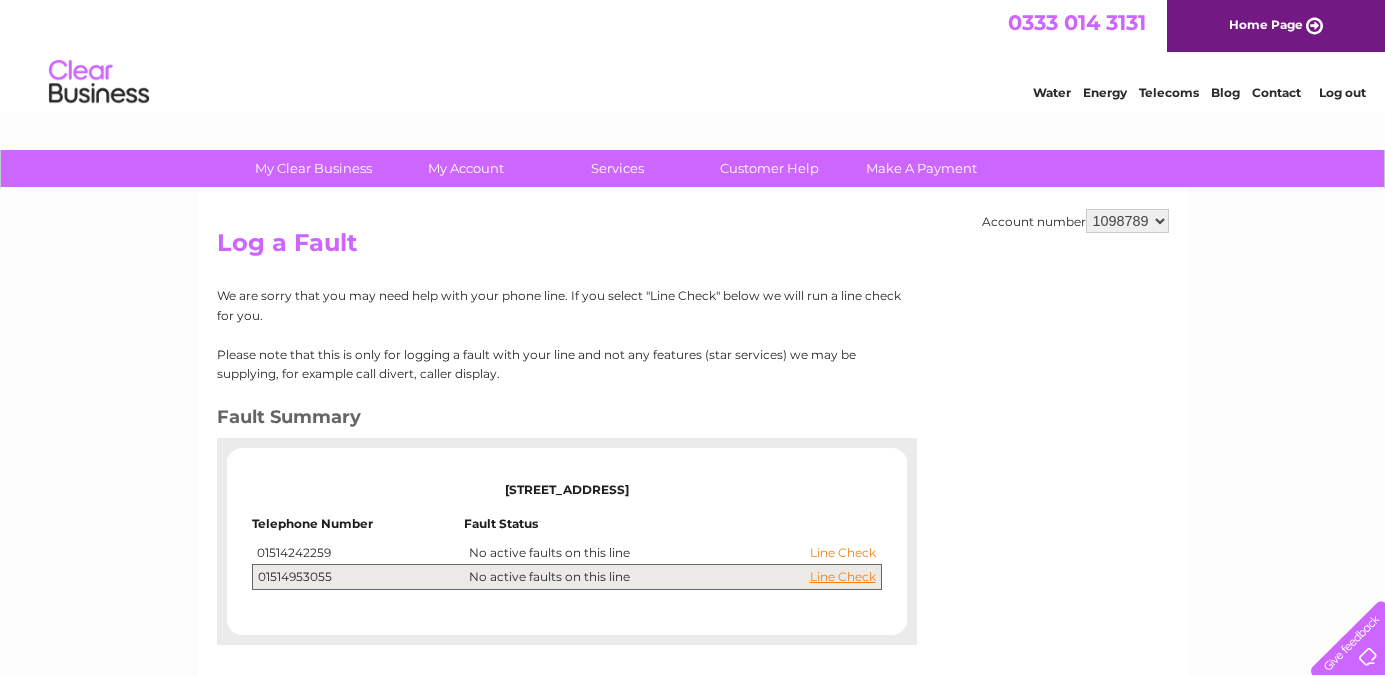 click on "Line Check" at bounding box center (843, 553) 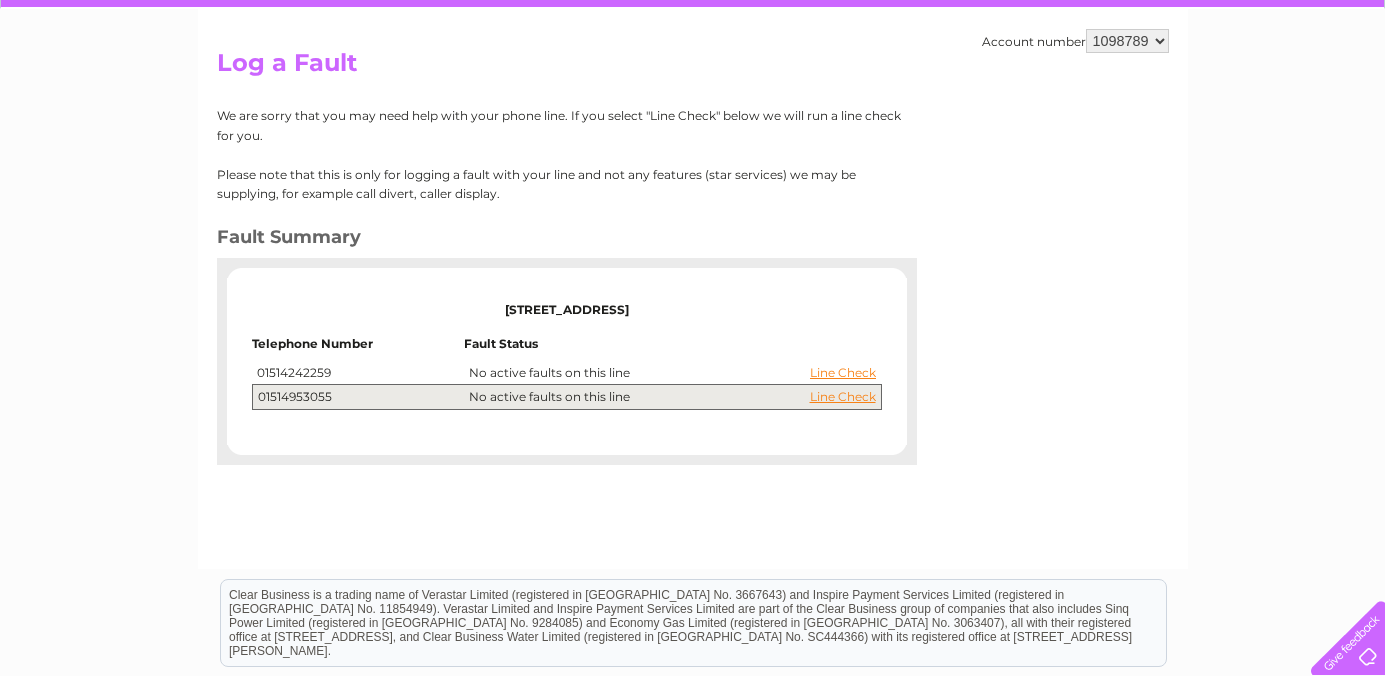 scroll, scrollTop: 223, scrollLeft: 0, axis: vertical 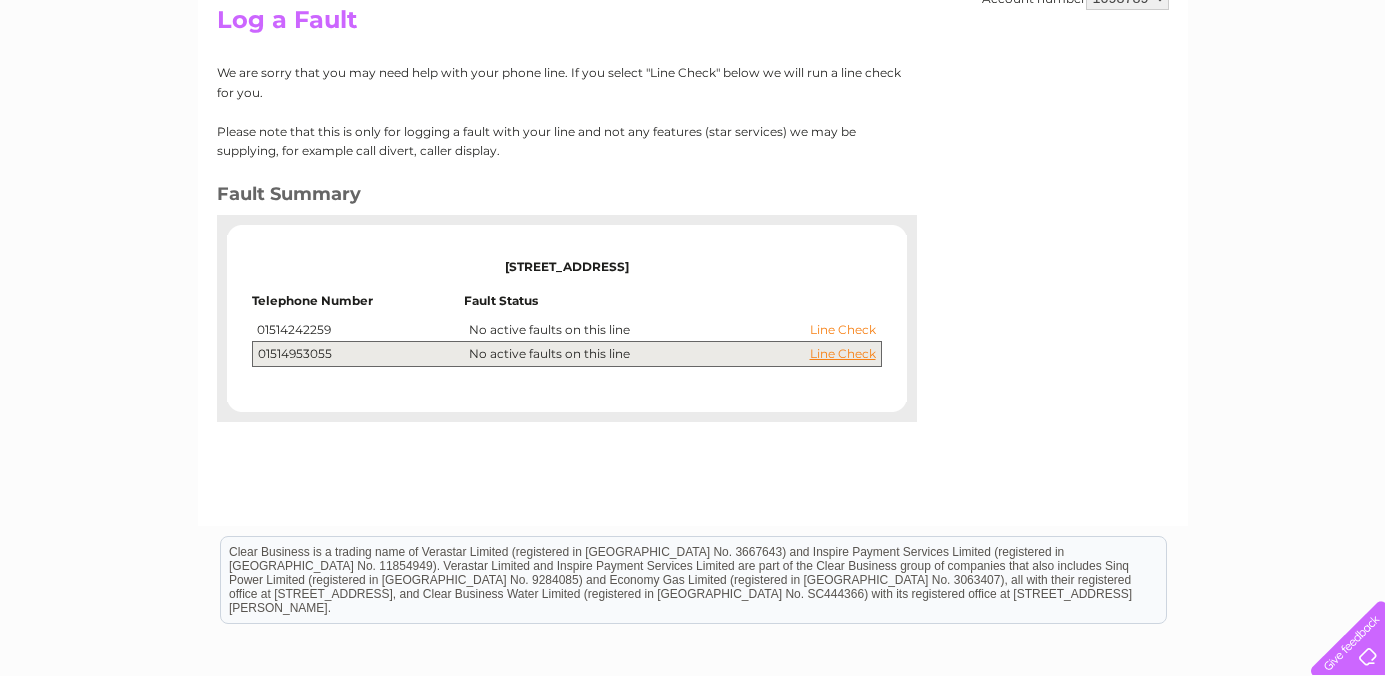 click on "Line Check" at bounding box center [843, 330] 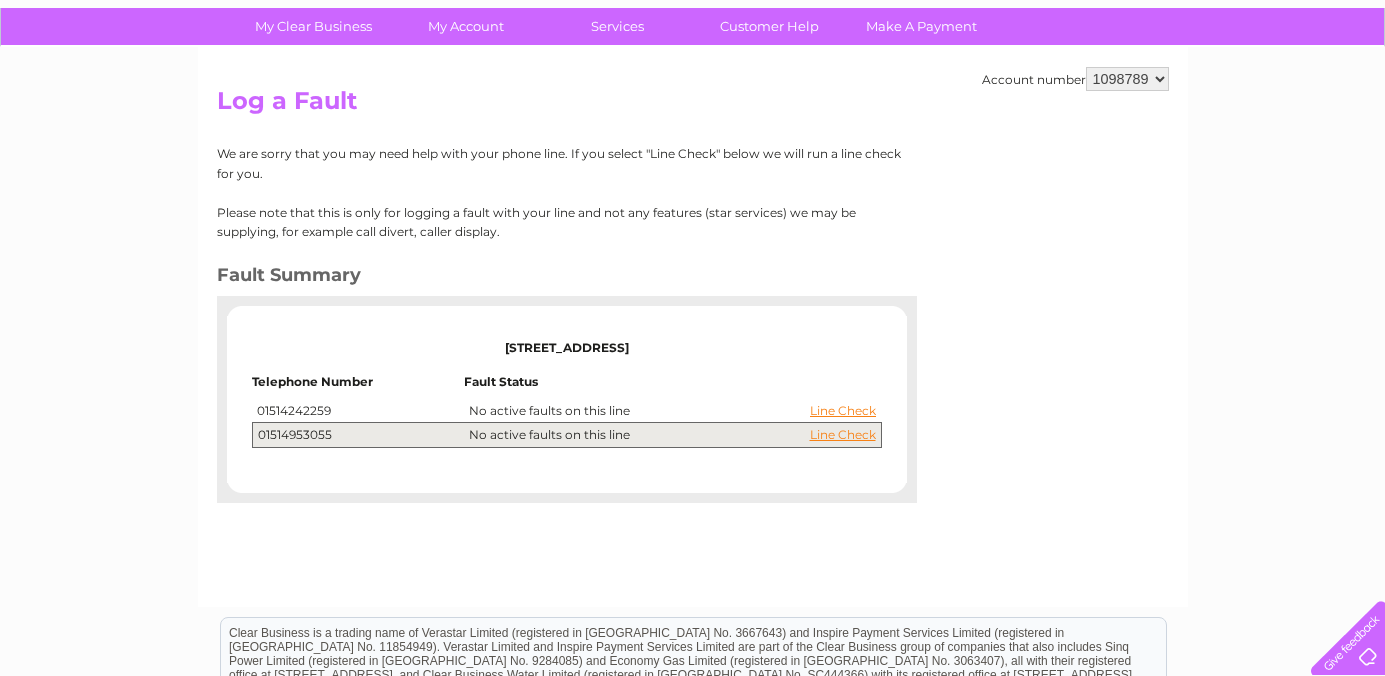 scroll, scrollTop: 89, scrollLeft: 0, axis: vertical 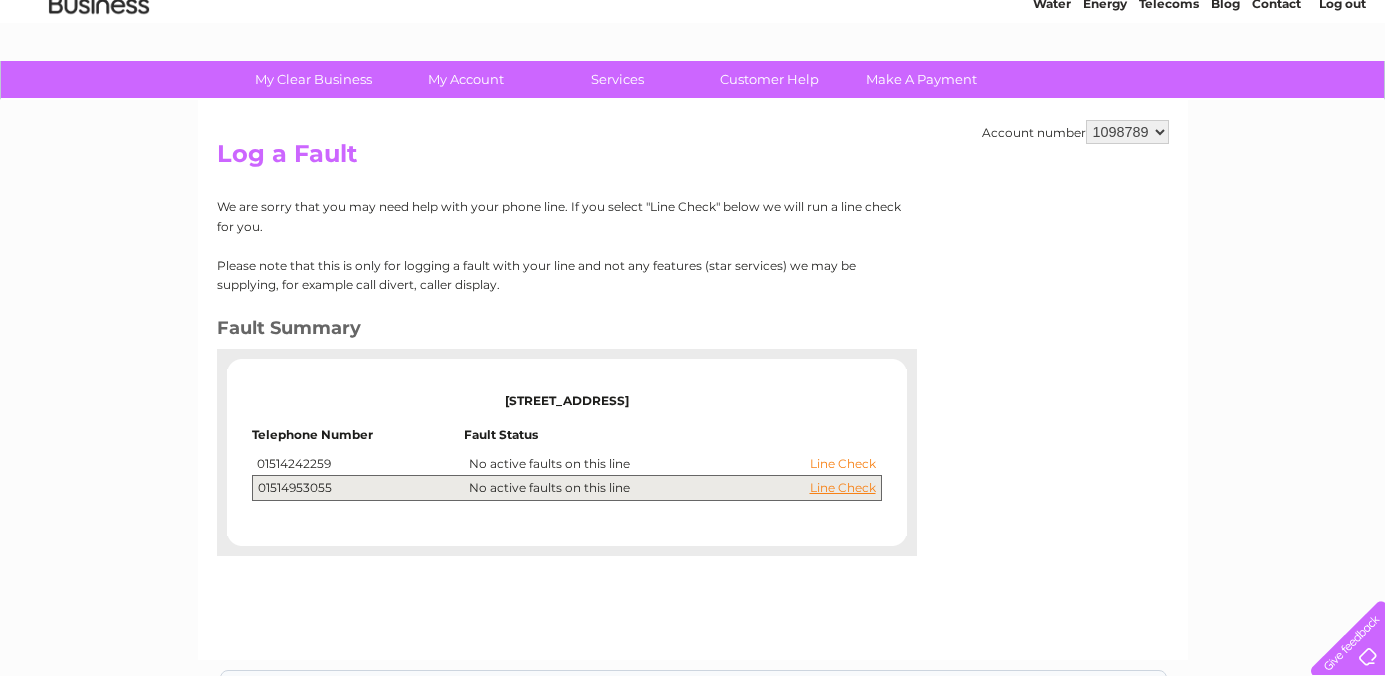 click on "Line Check" at bounding box center [843, 464] 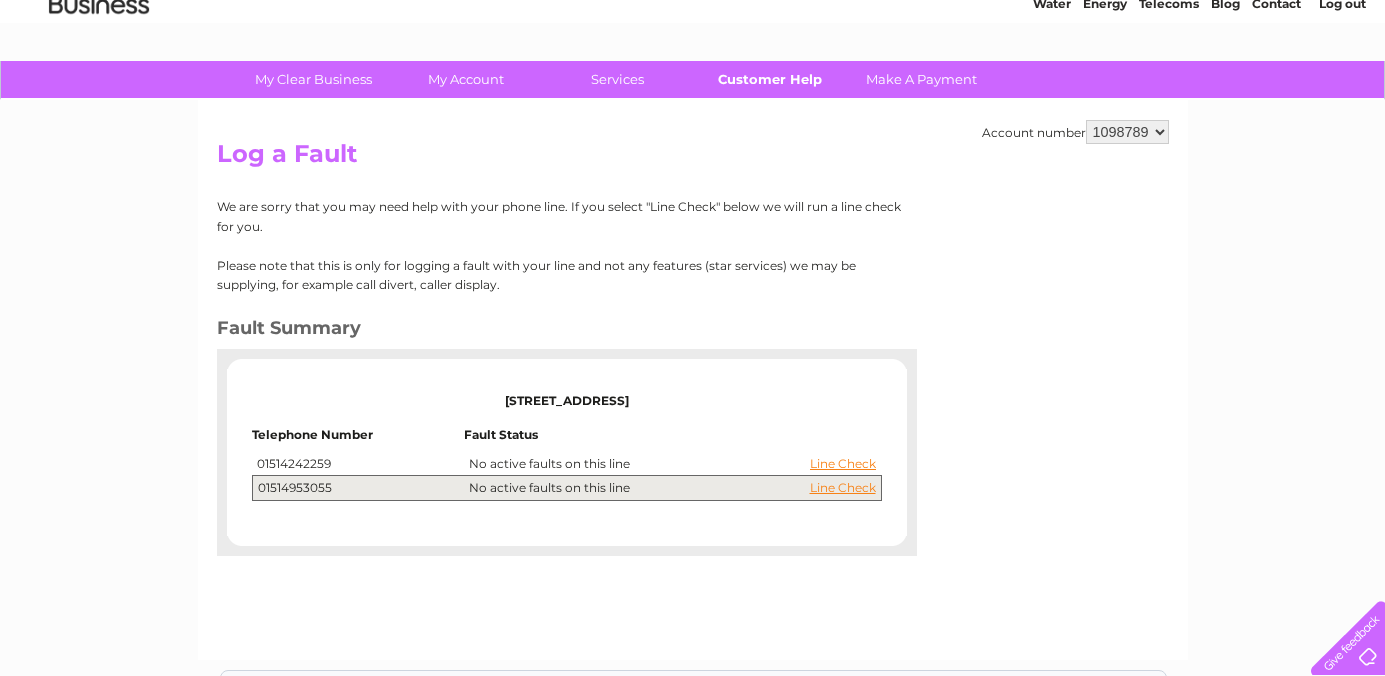 click on "Customer Help" at bounding box center (769, 79) 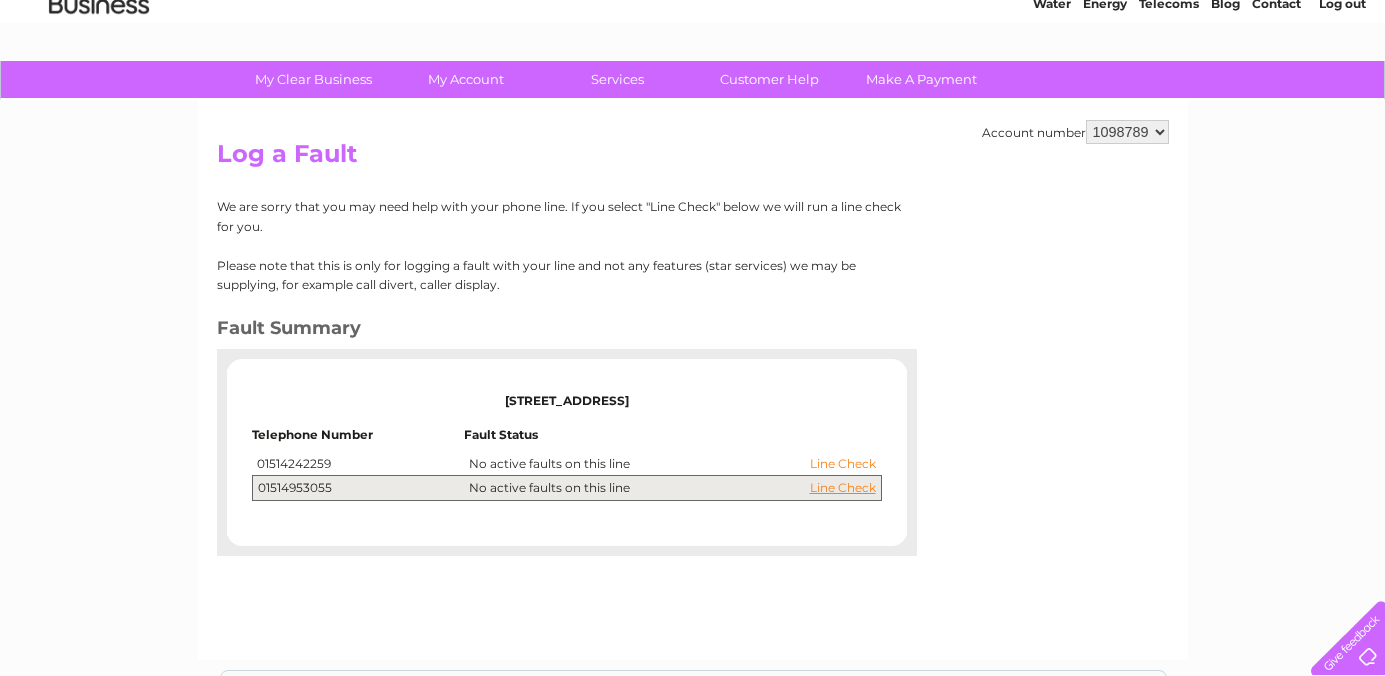 click on "Line Check" at bounding box center (843, 464) 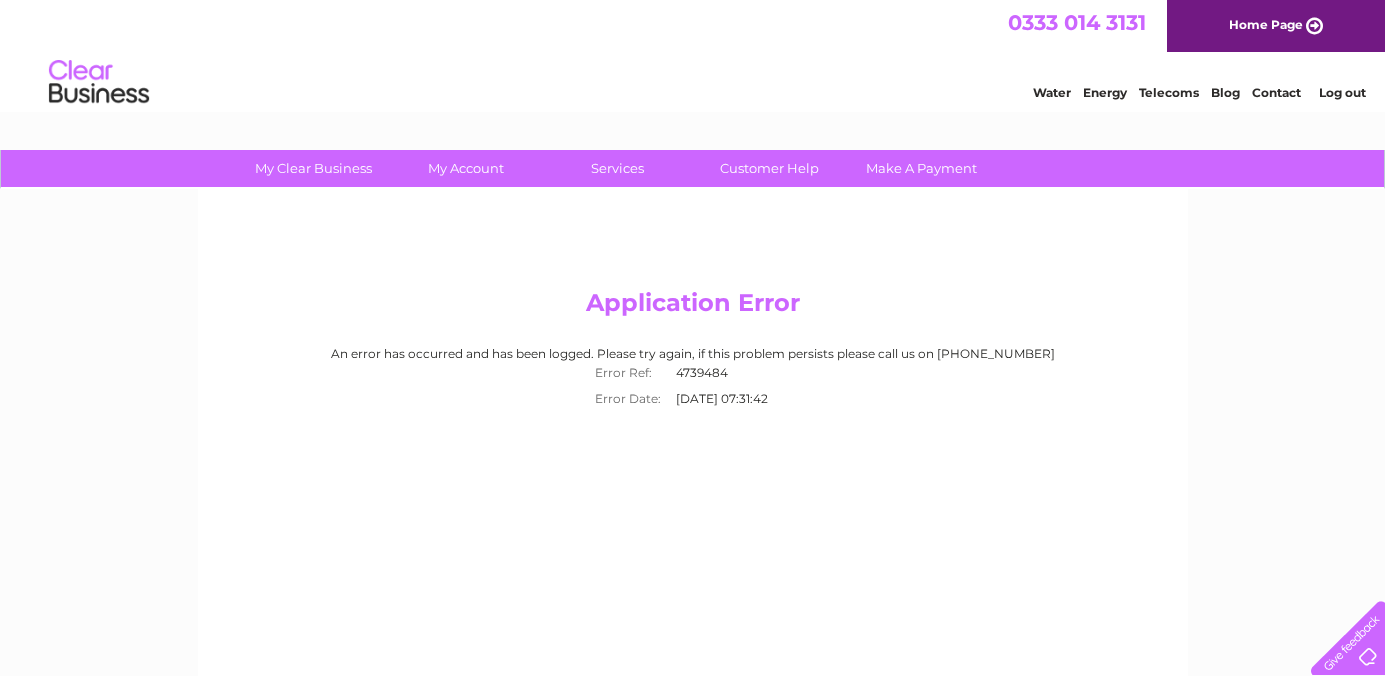 scroll, scrollTop: 0, scrollLeft: 0, axis: both 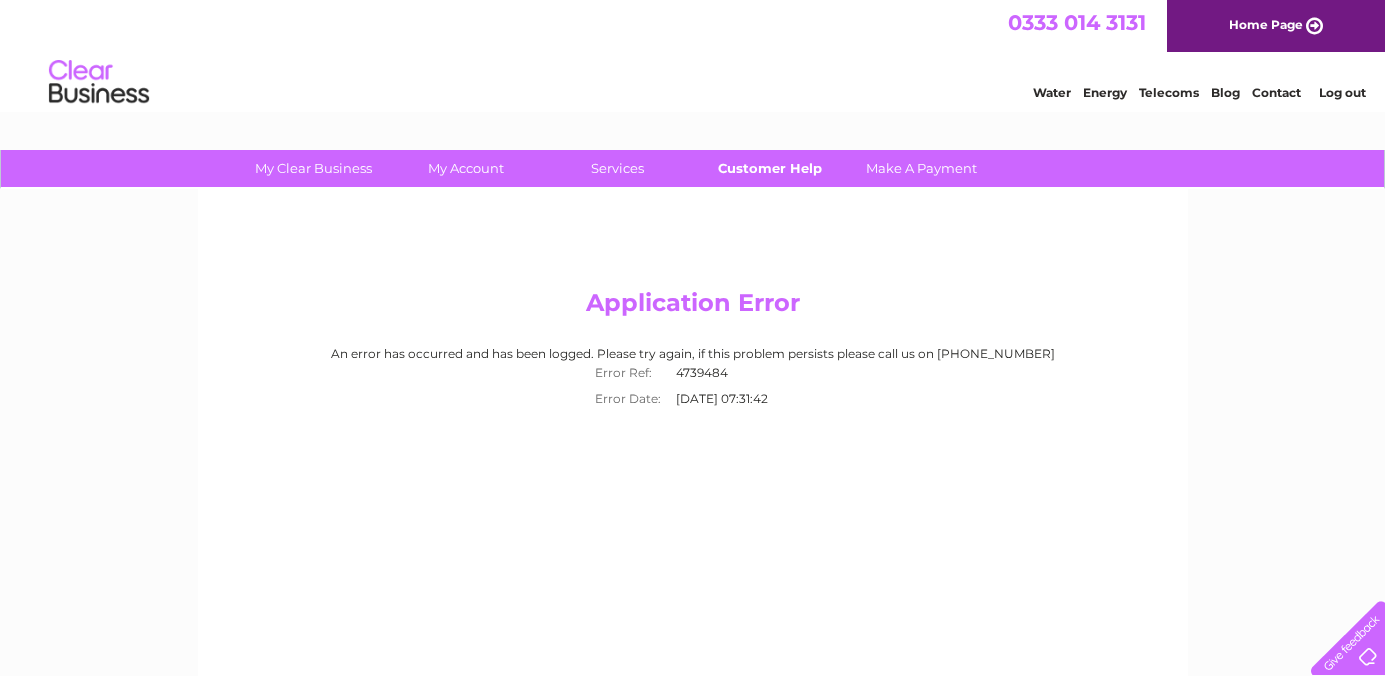 click on "Customer Help" at bounding box center (769, 168) 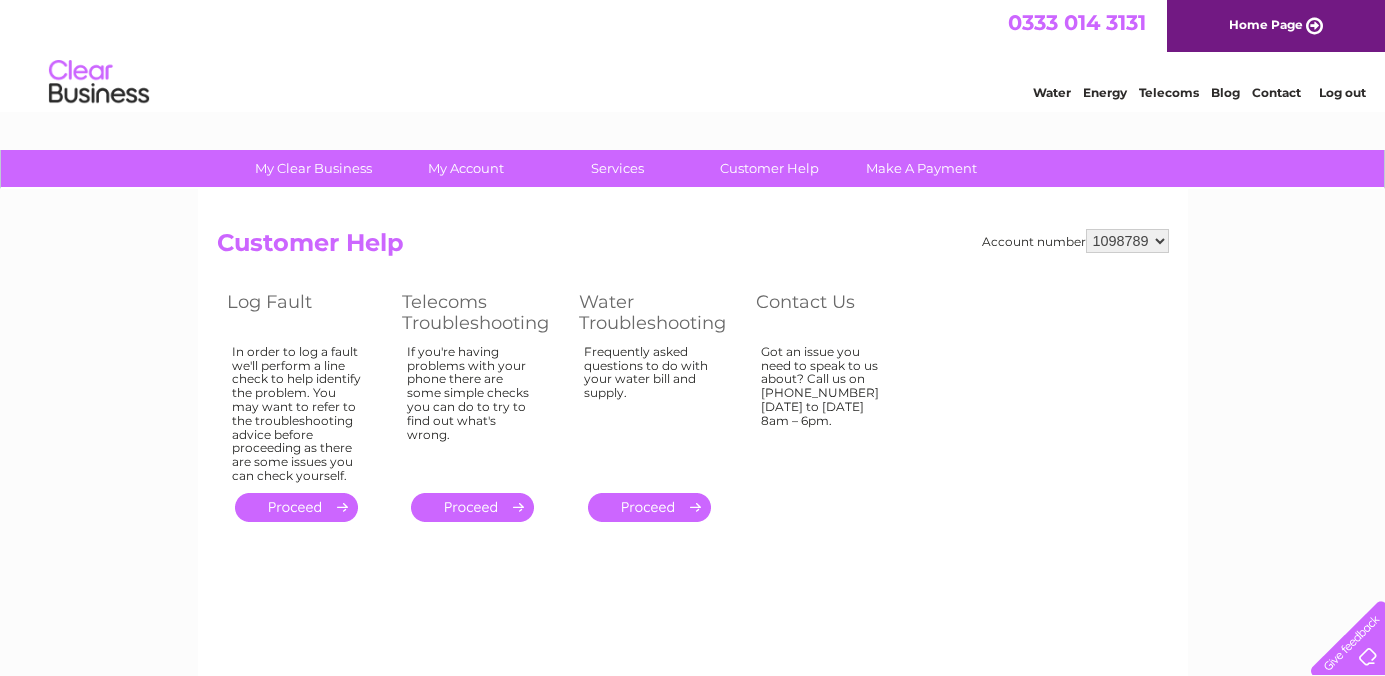 scroll, scrollTop: 0, scrollLeft: 0, axis: both 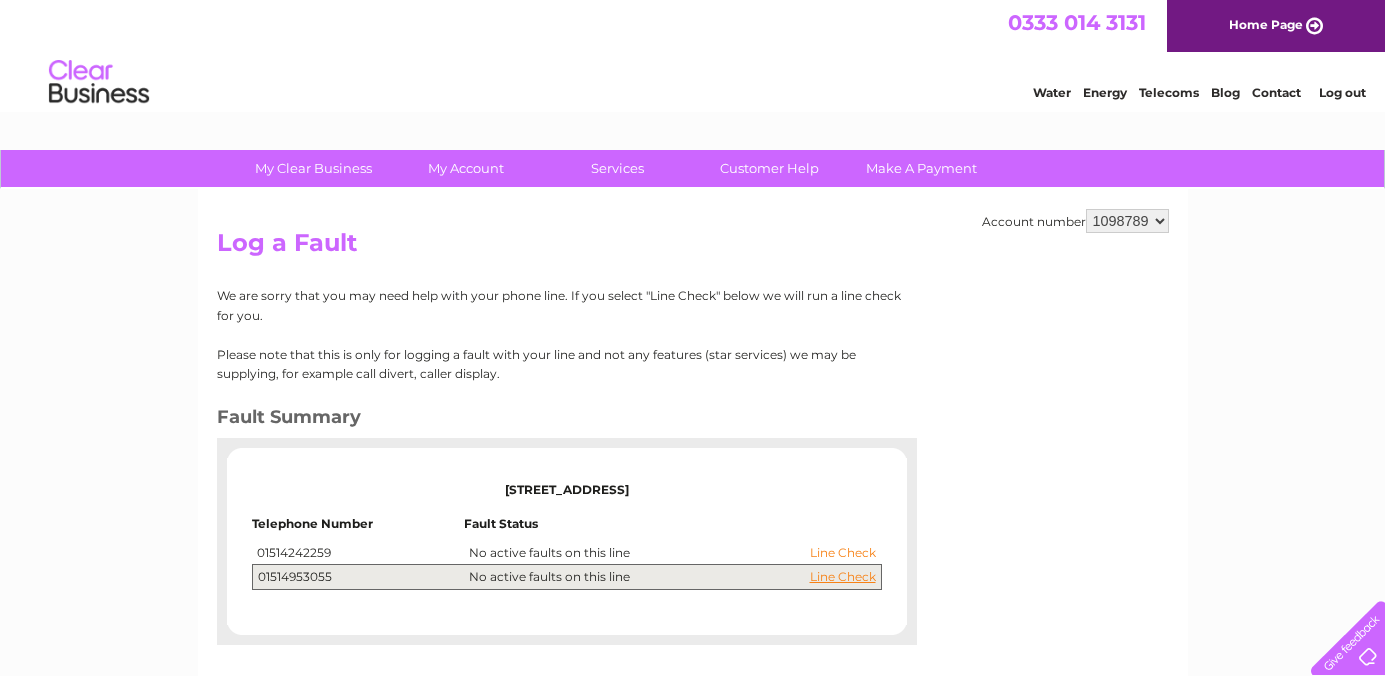 click on "Line Check" at bounding box center [843, 553] 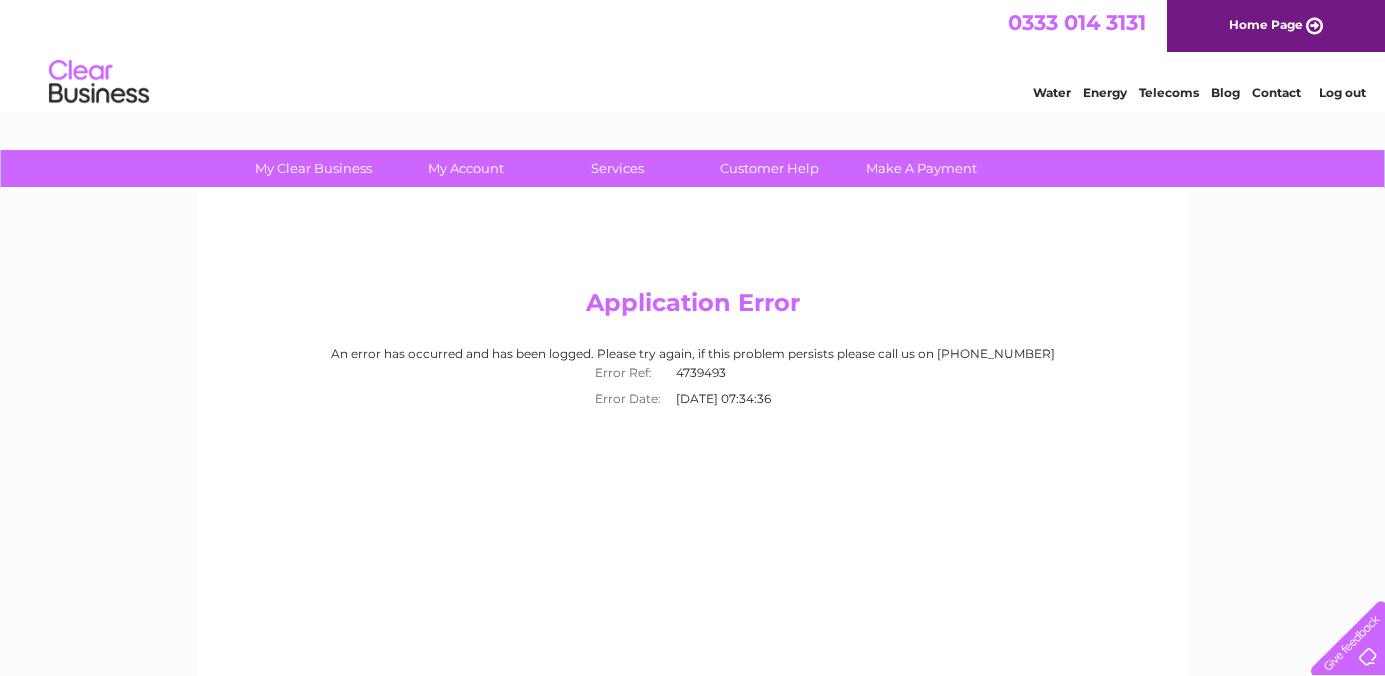 scroll, scrollTop: 0, scrollLeft: 0, axis: both 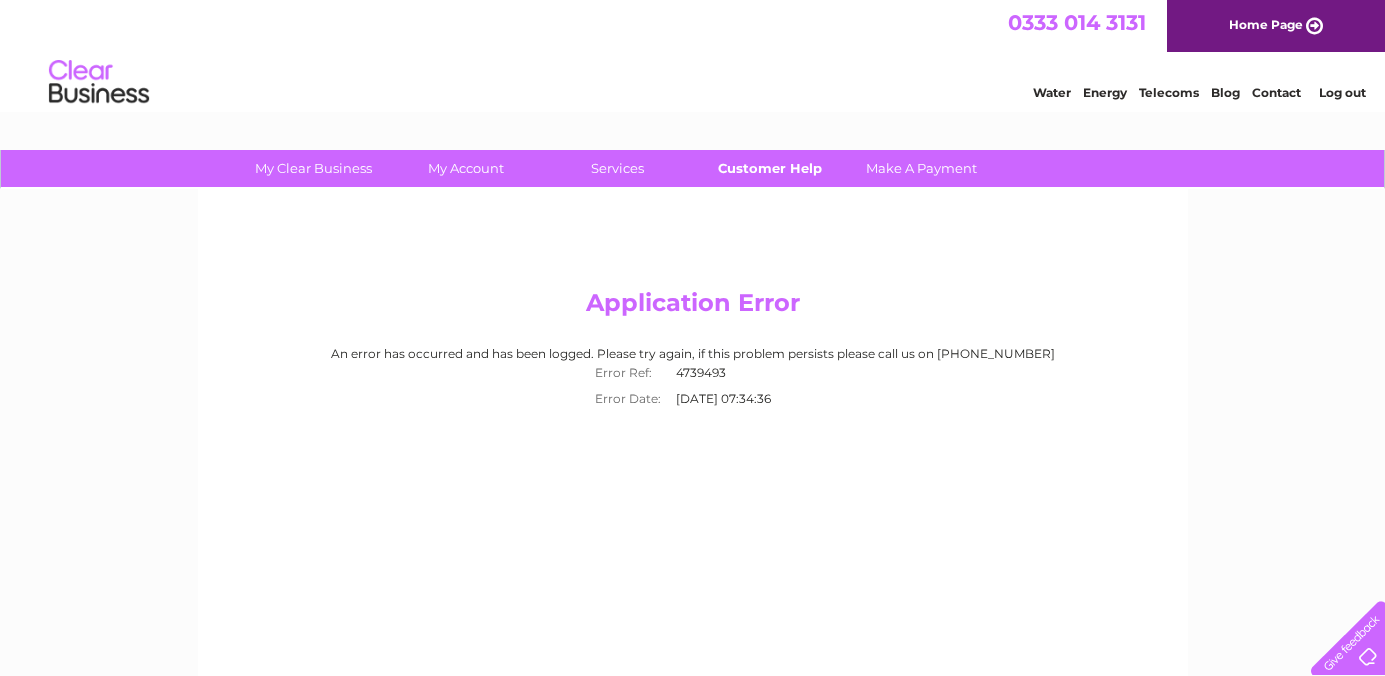 click on "Customer Help" at bounding box center [769, 168] 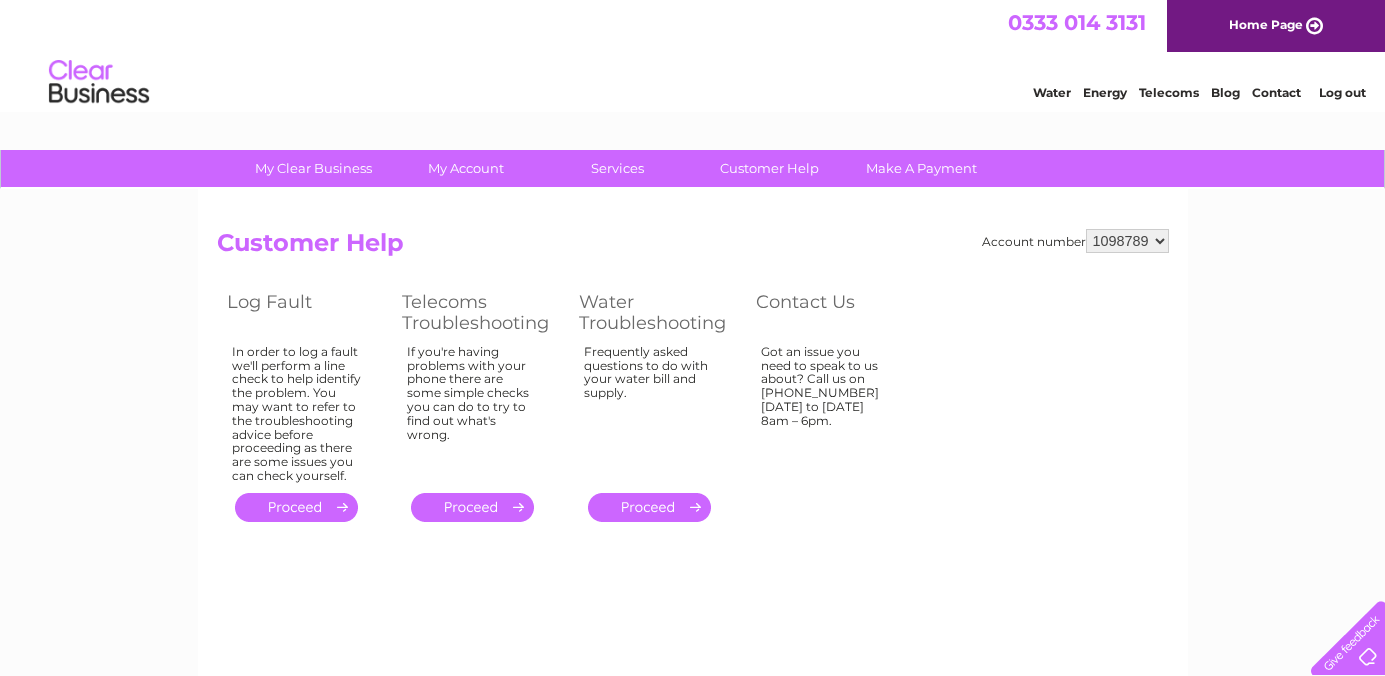scroll, scrollTop: 0, scrollLeft: 0, axis: both 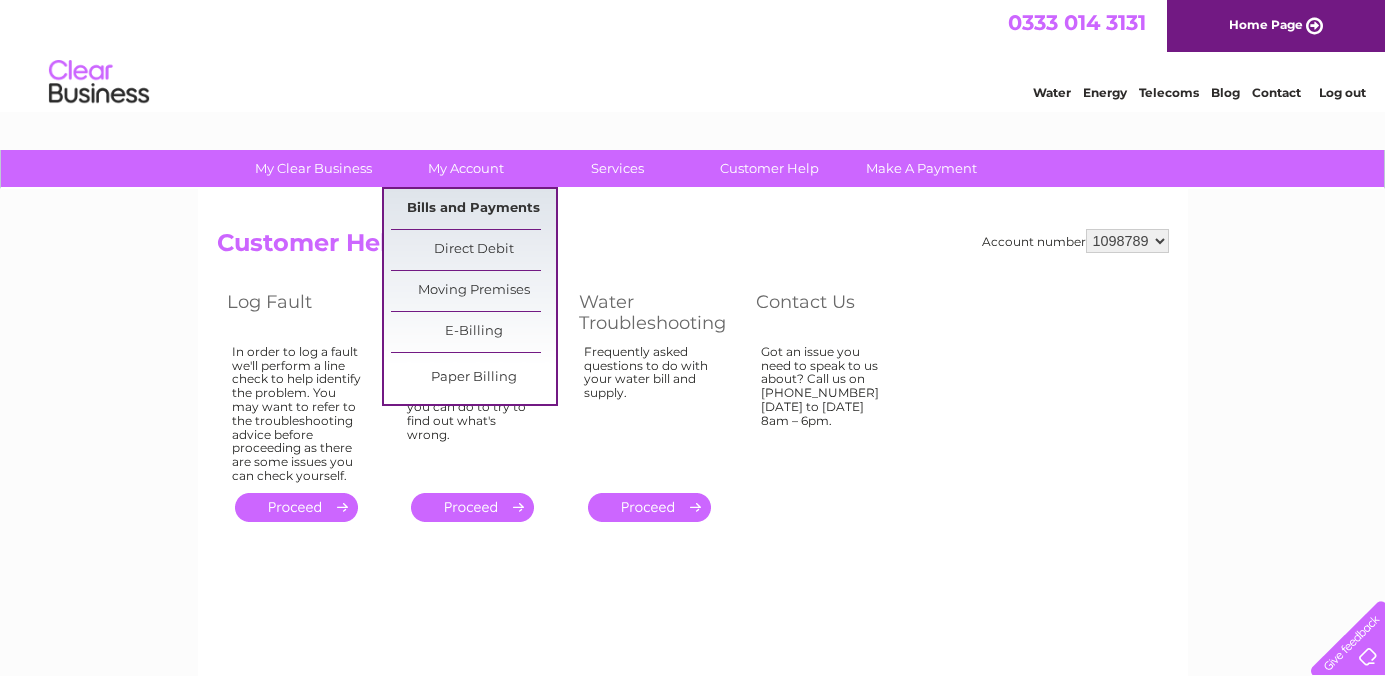 click on "Bills and Payments" at bounding box center (473, 209) 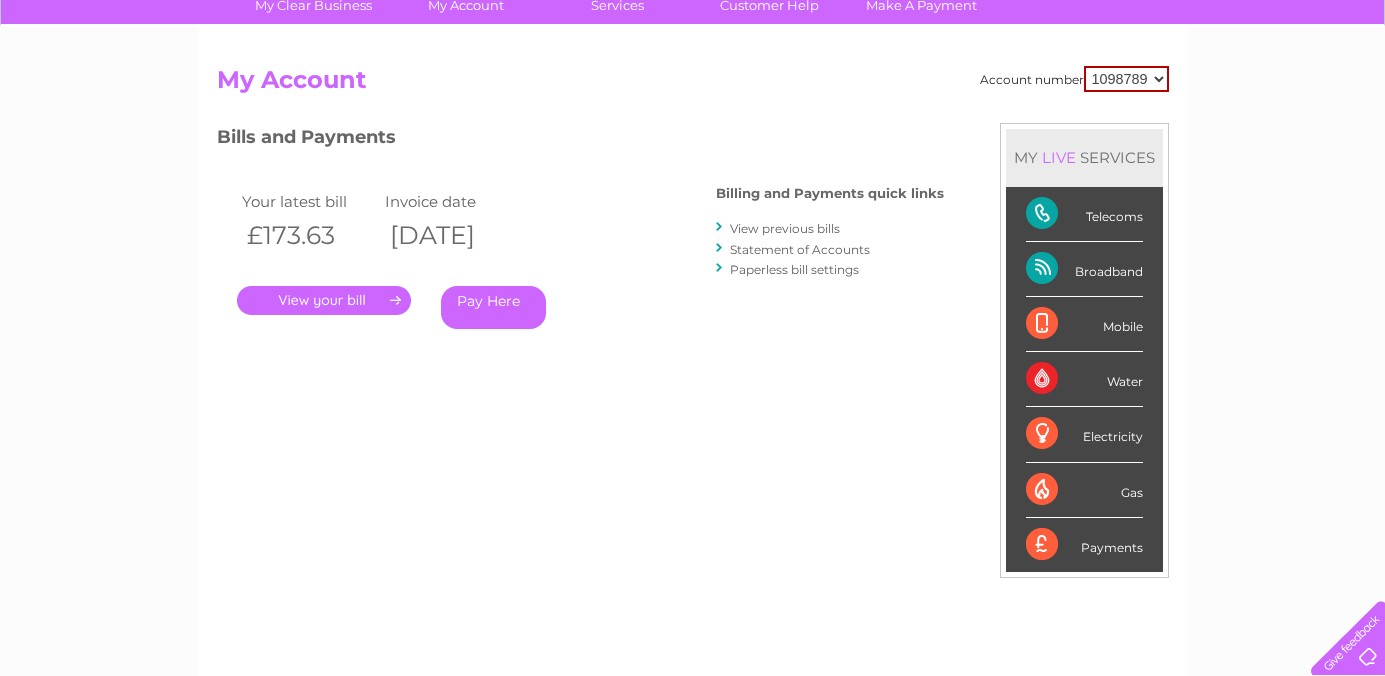 scroll, scrollTop: 166, scrollLeft: 0, axis: vertical 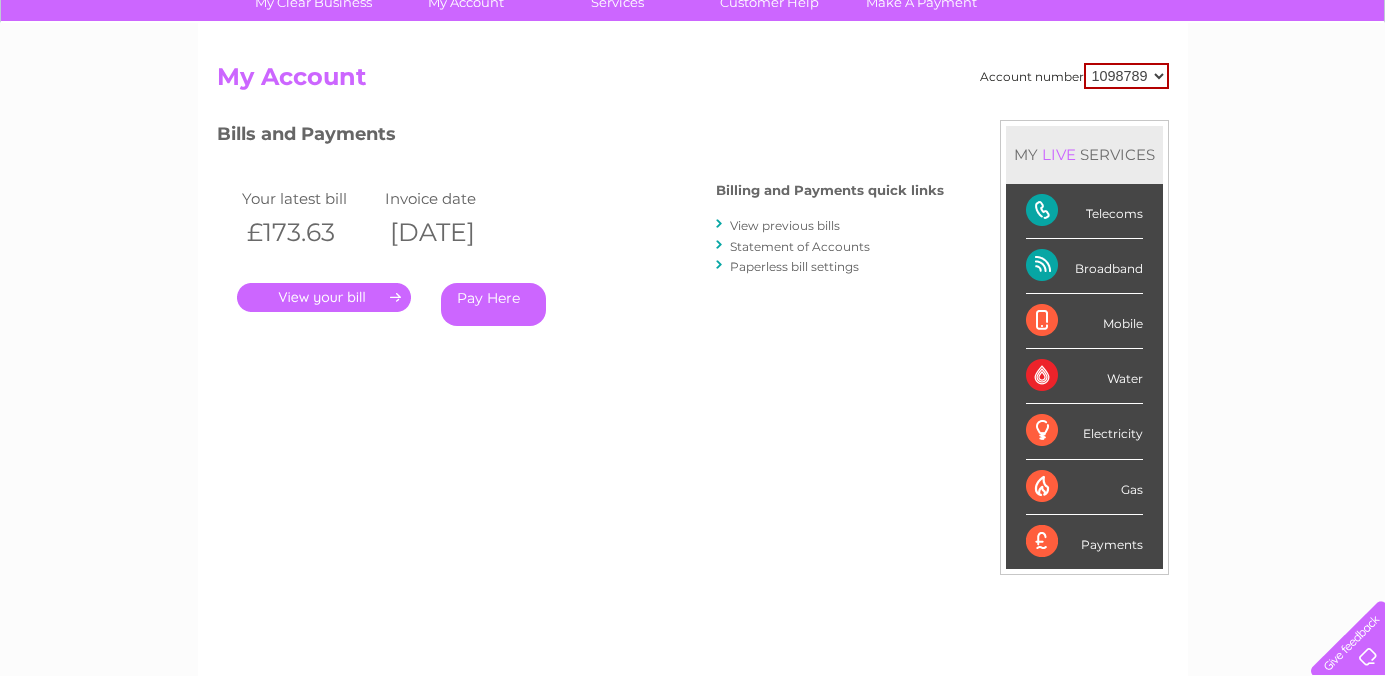 click on "." at bounding box center [324, 297] 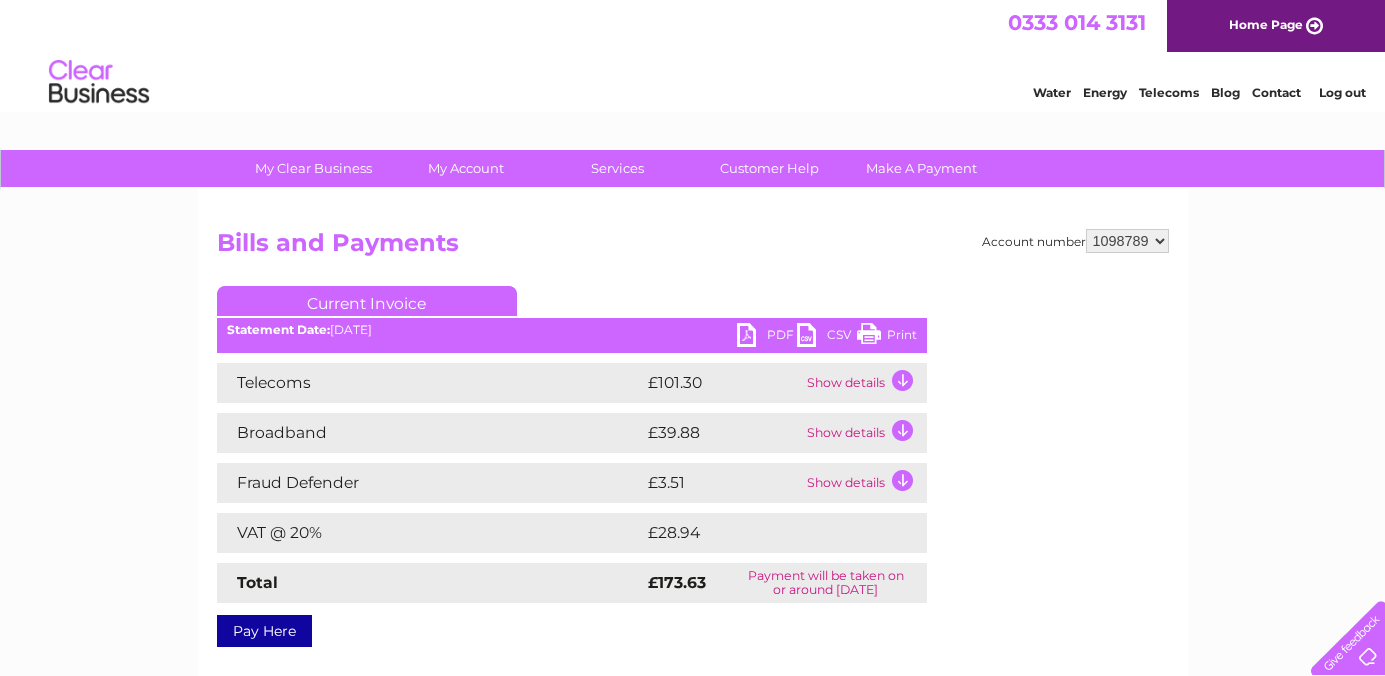 scroll, scrollTop: 0, scrollLeft: 0, axis: both 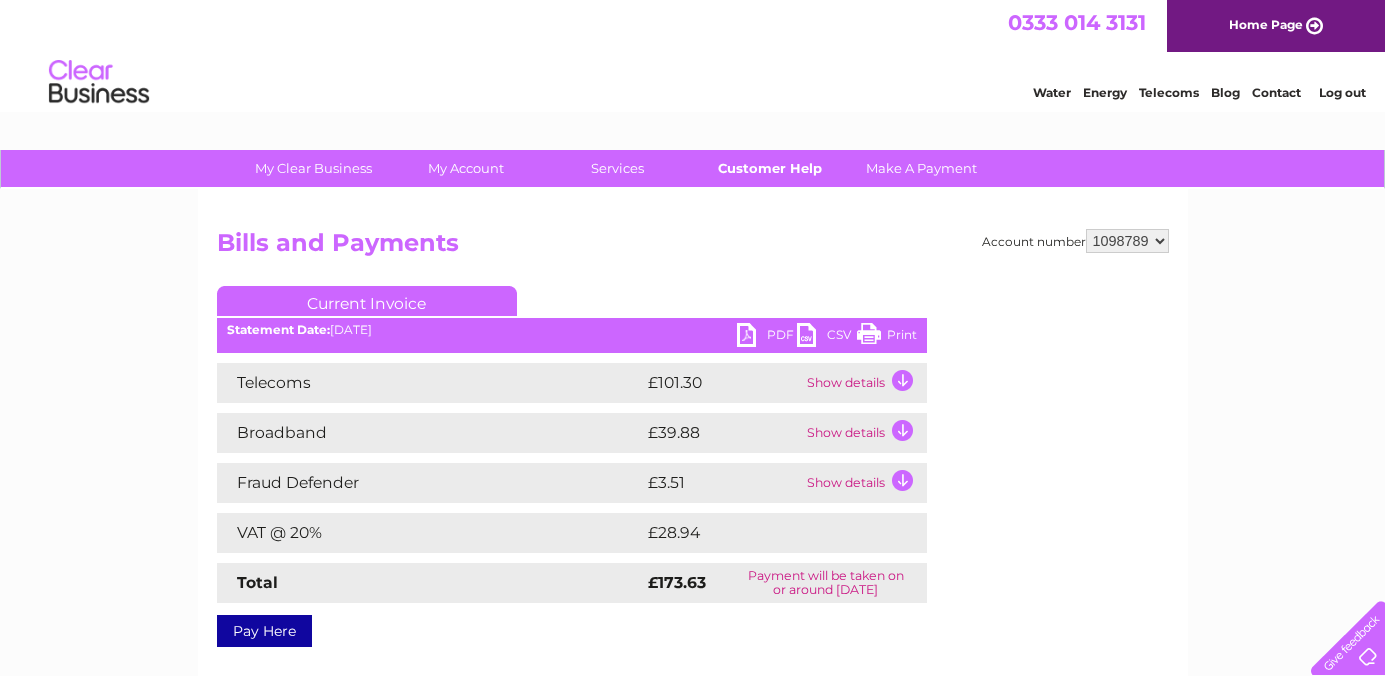 click on "Customer Help" at bounding box center [769, 168] 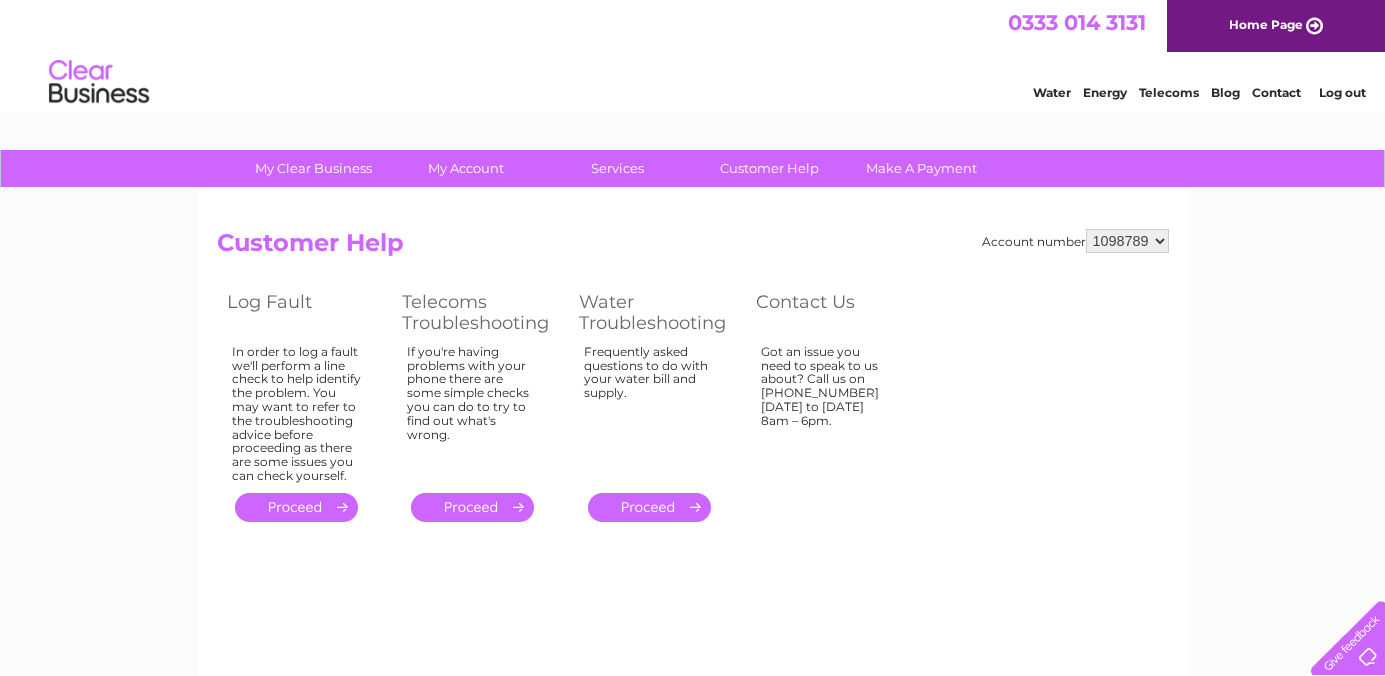 scroll, scrollTop: 0, scrollLeft: 0, axis: both 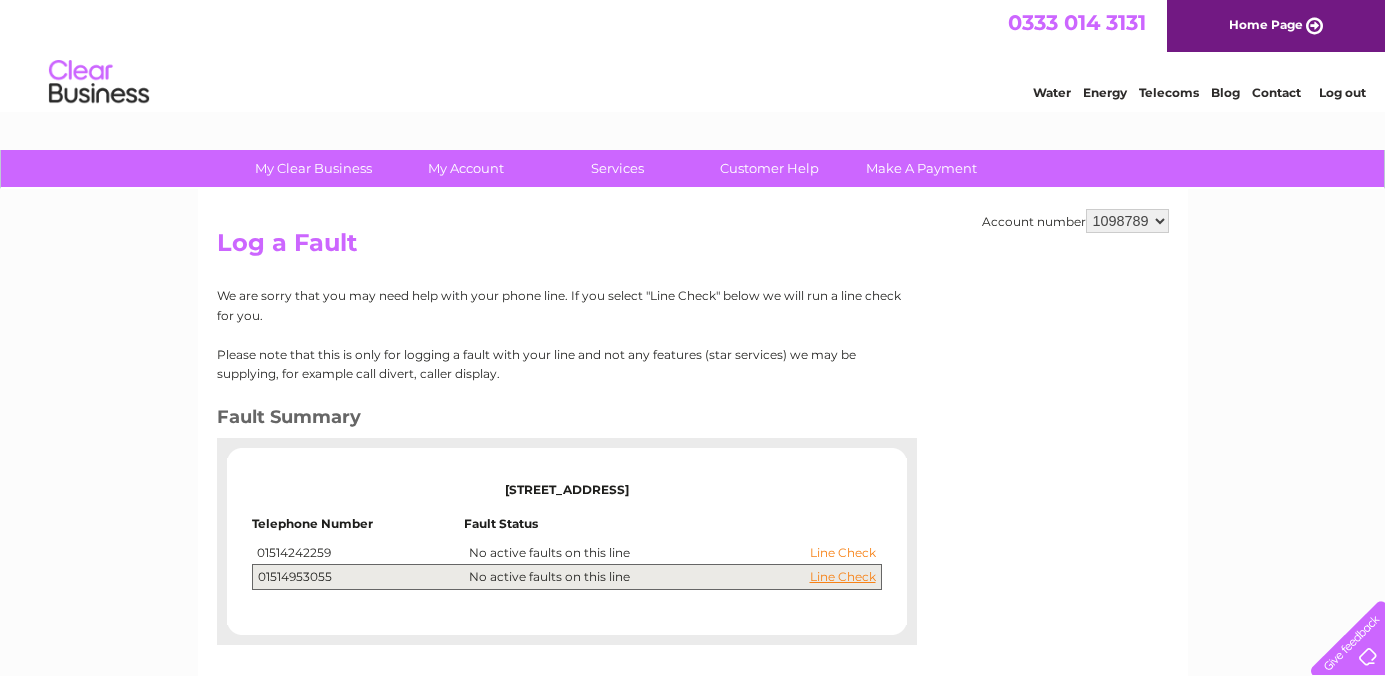 click on "Line Check" at bounding box center [843, 553] 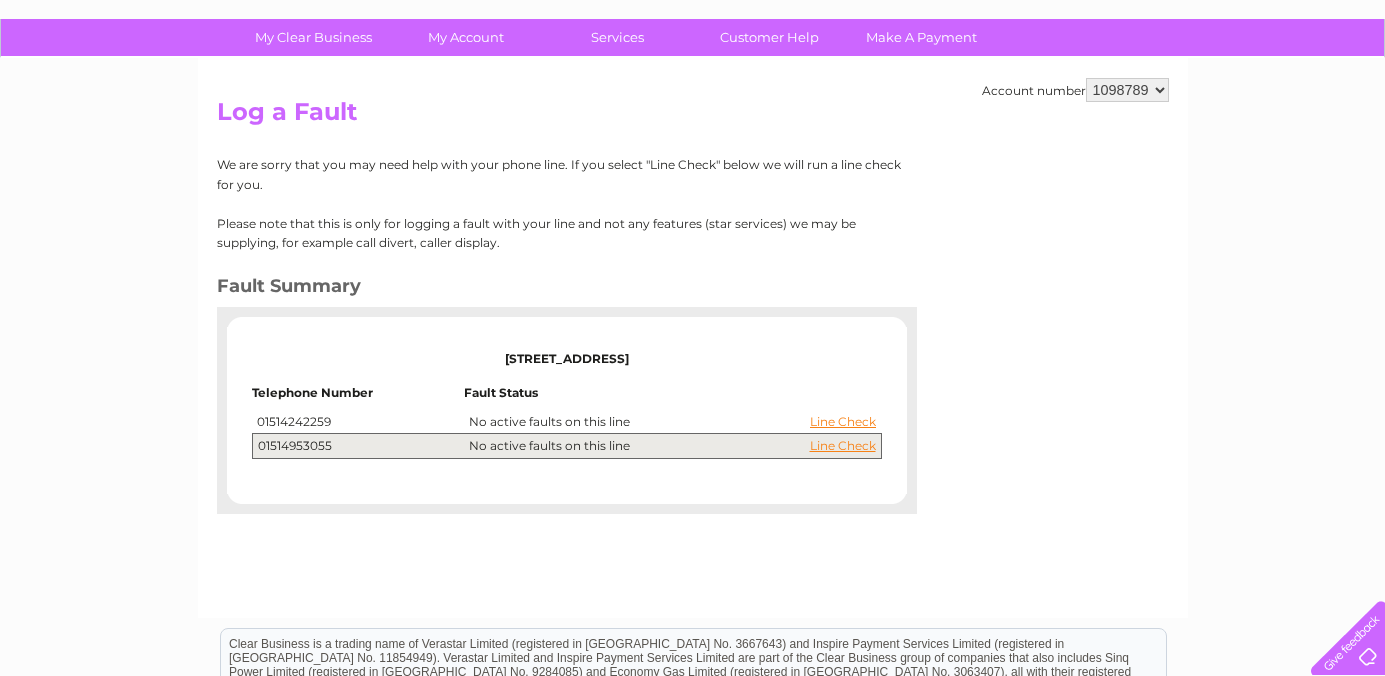 scroll, scrollTop: 129, scrollLeft: 0, axis: vertical 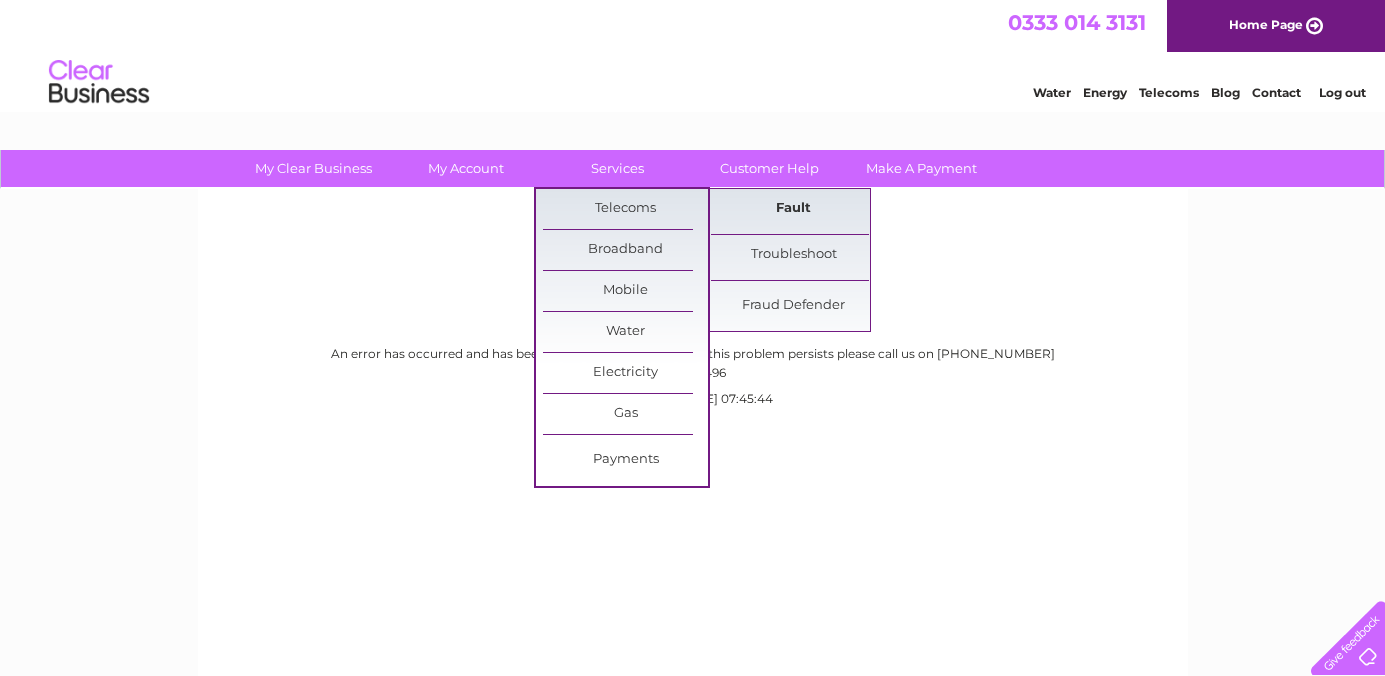 click on "Fault" at bounding box center (793, 209) 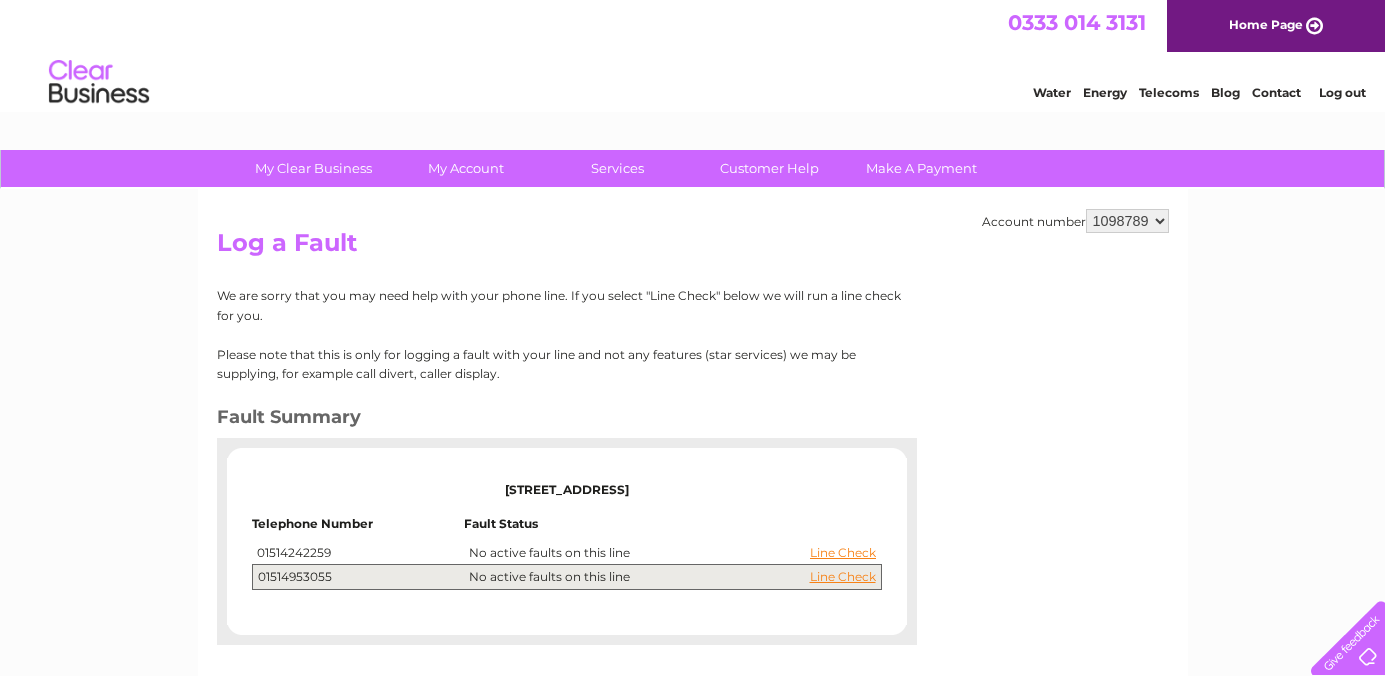 scroll, scrollTop: 0, scrollLeft: 0, axis: both 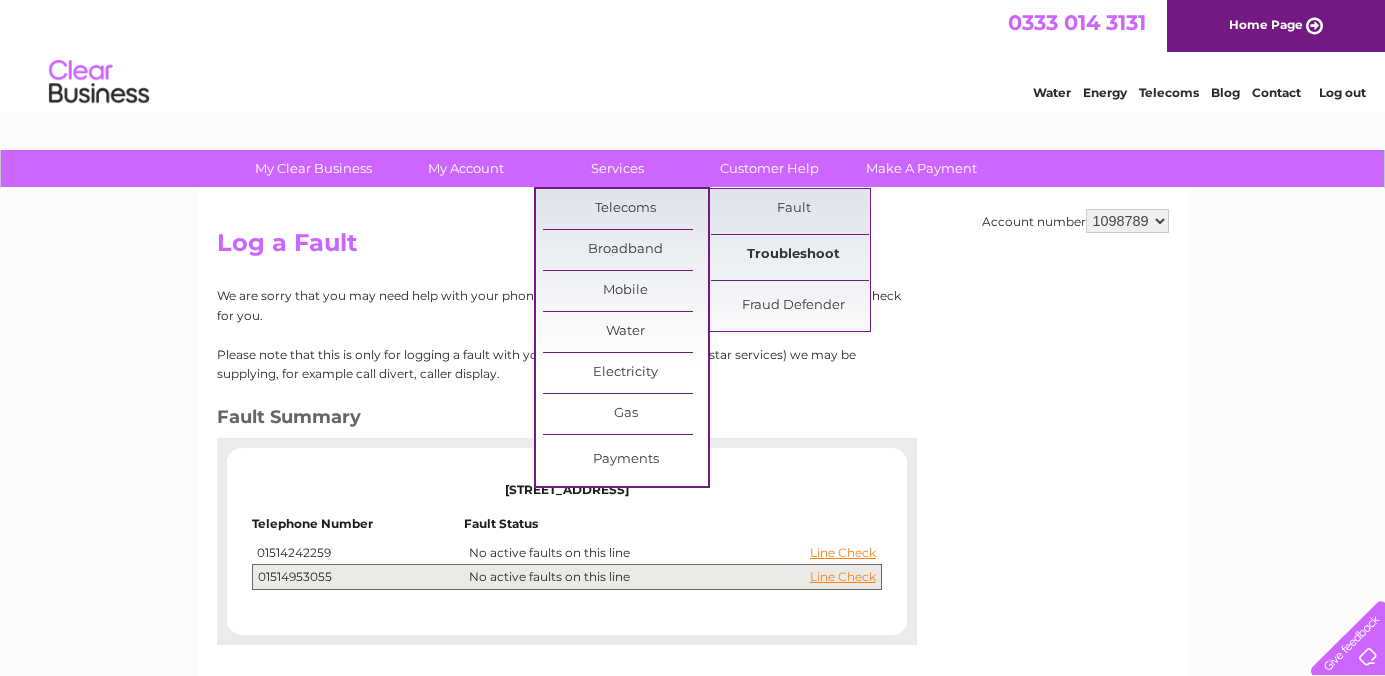 click on "Troubleshoot" at bounding box center (793, 255) 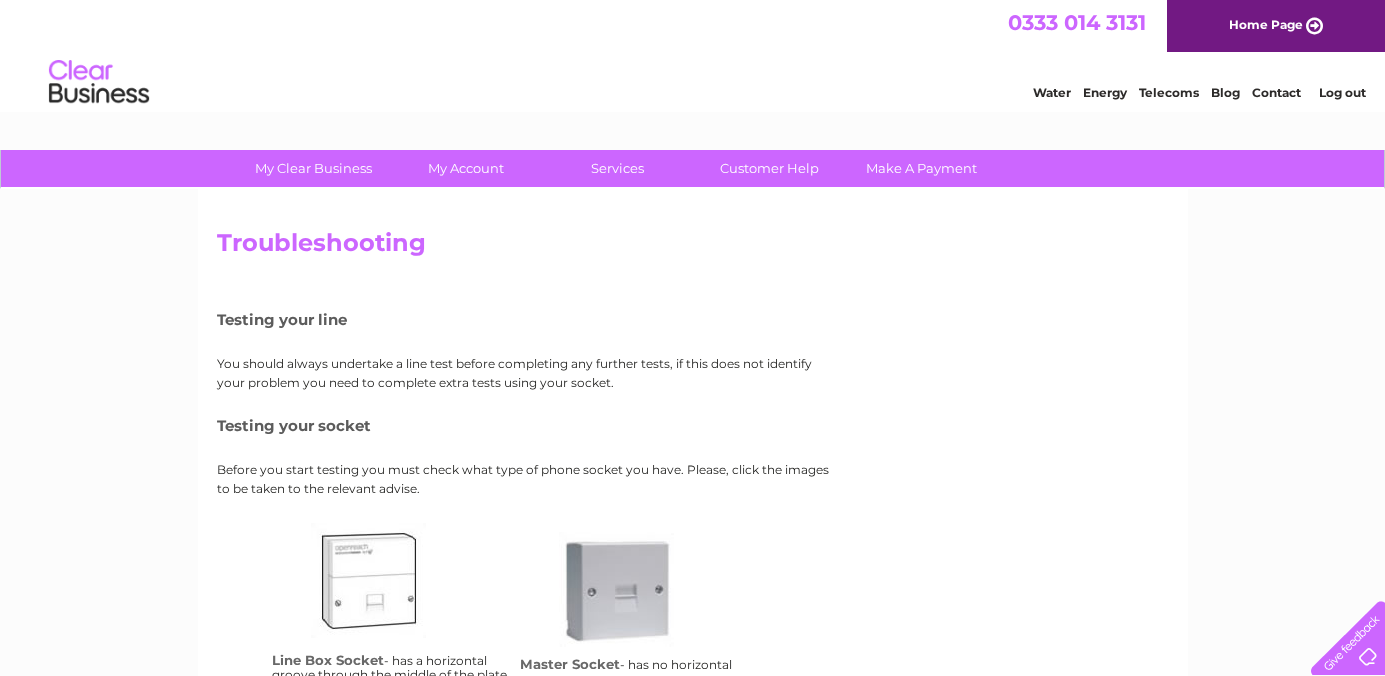 scroll, scrollTop: 0, scrollLeft: 0, axis: both 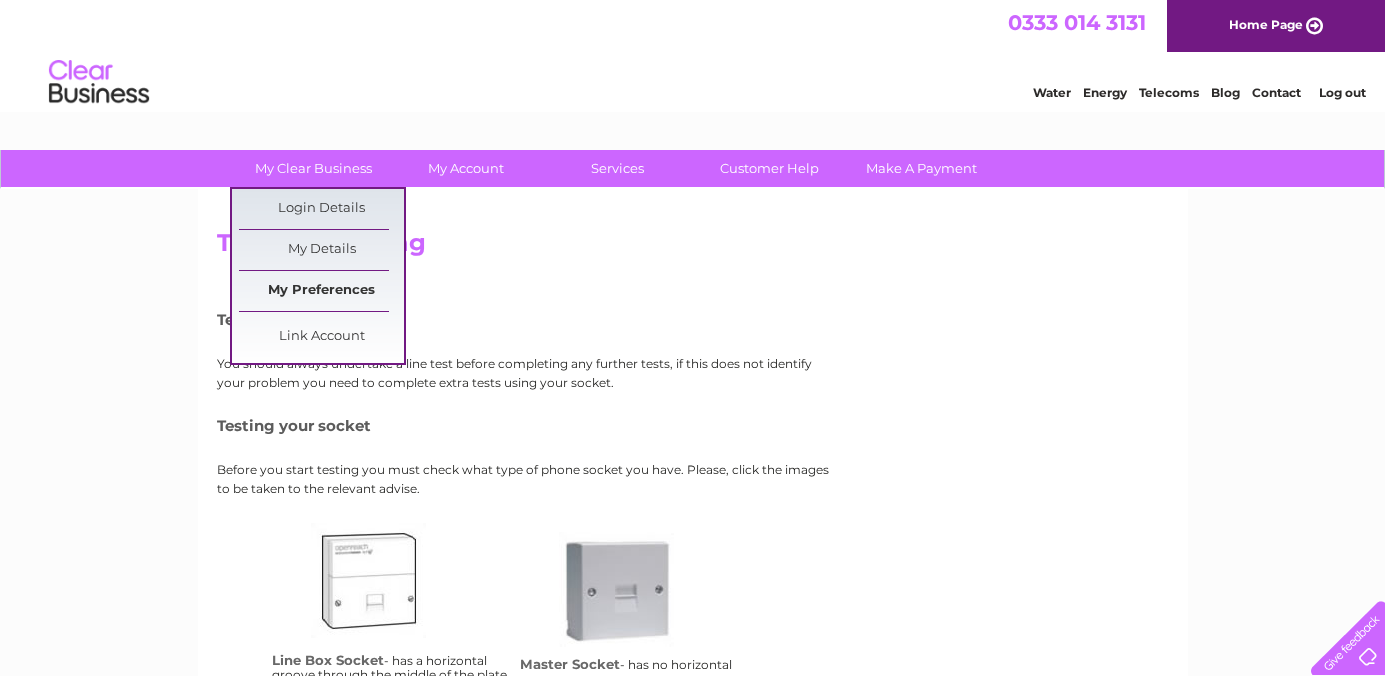 click on "My Preferences" at bounding box center [321, 291] 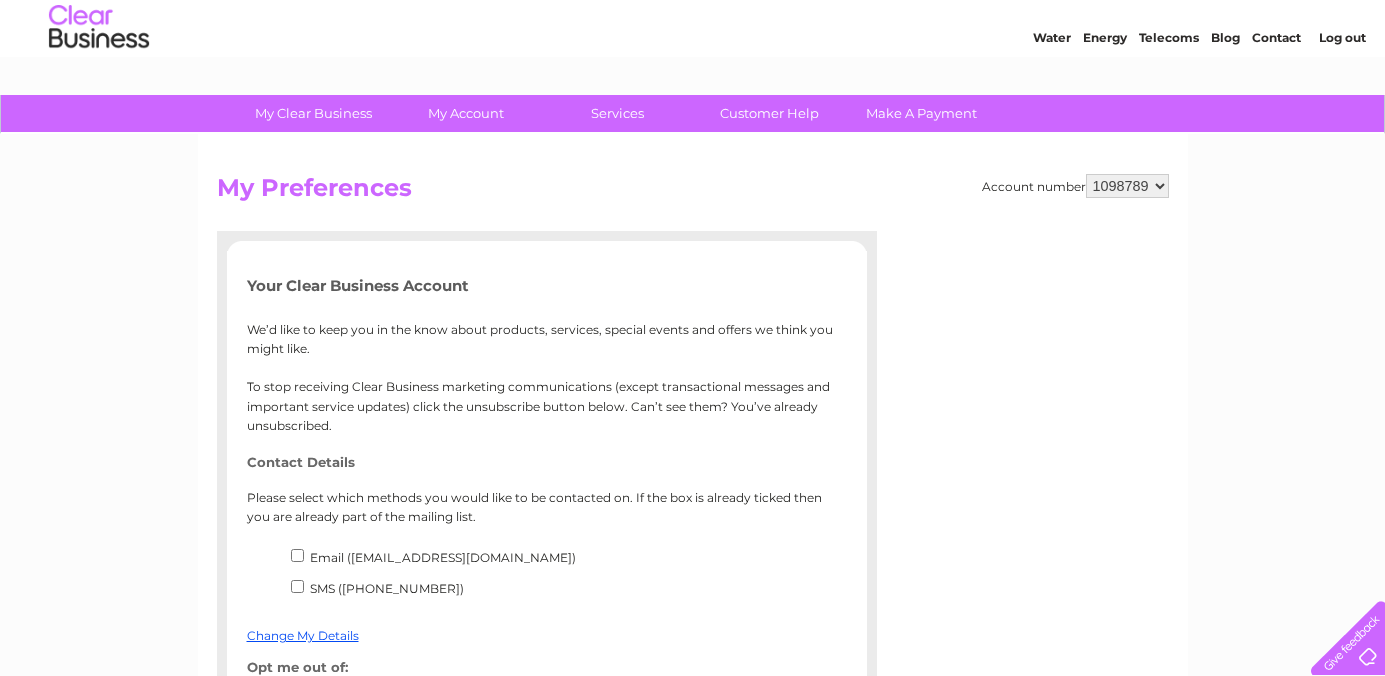 scroll, scrollTop: 0, scrollLeft: 0, axis: both 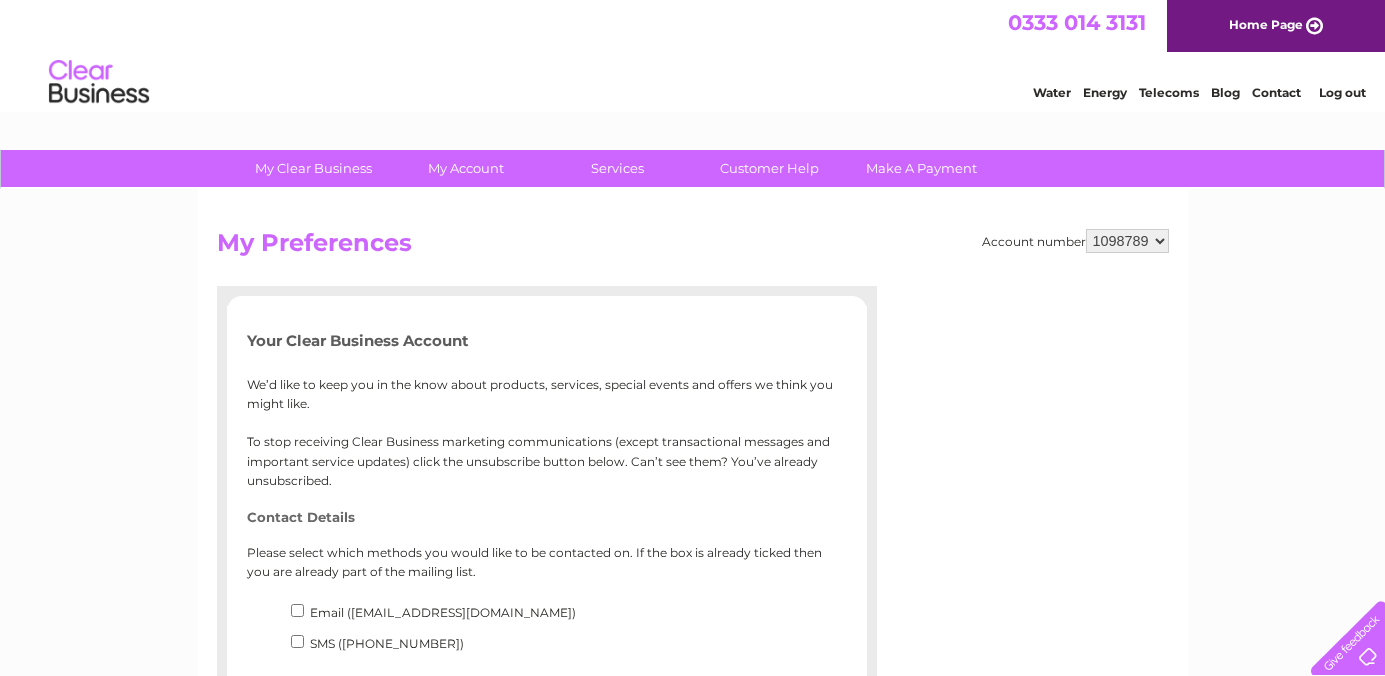 click on "Telecoms" at bounding box center [1169, 92] 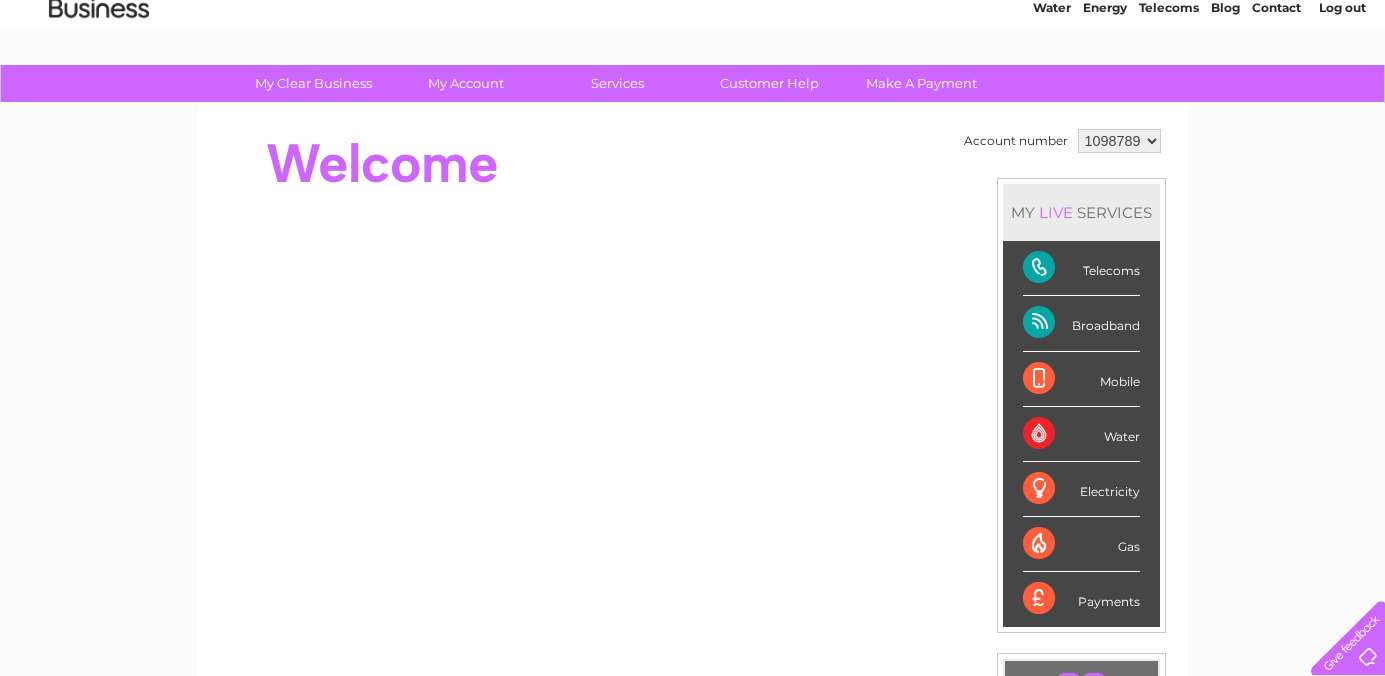 scroll, scrollTop: 83, scrollLeft: 0, axis: vertical 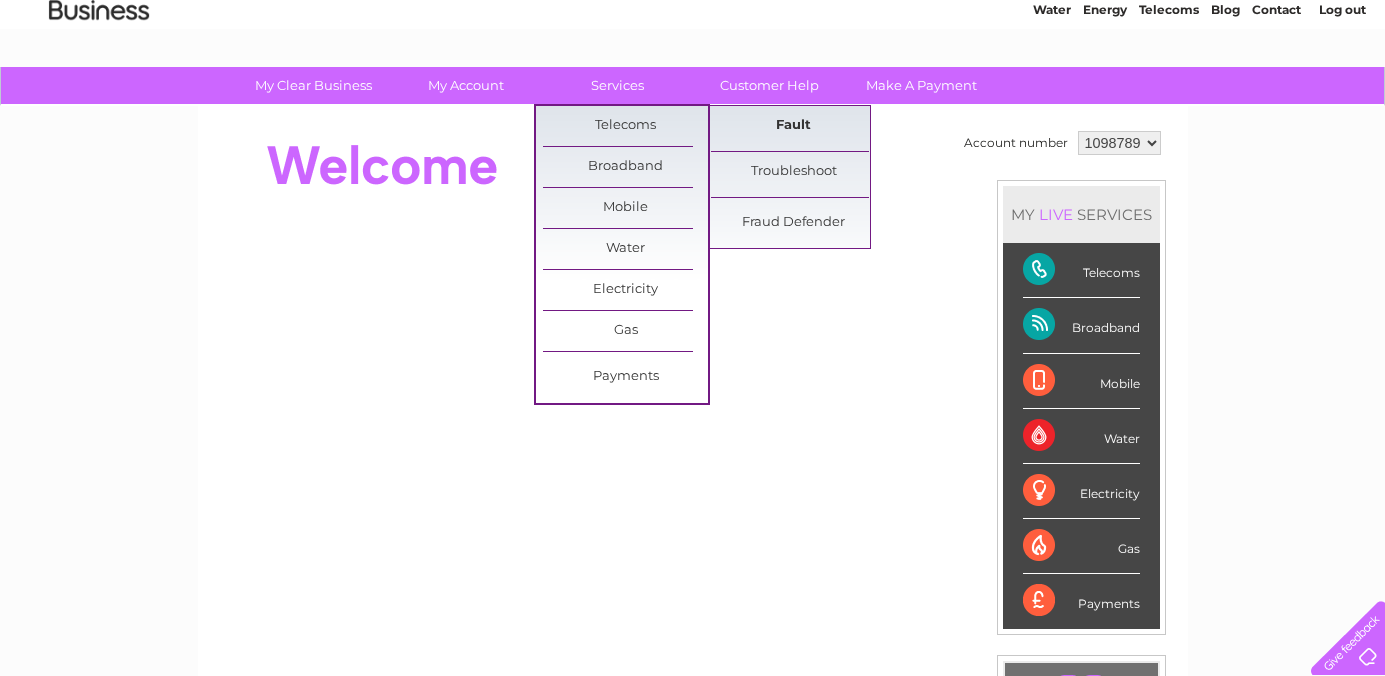 click on "Fault" at bounding box center (793, 126) 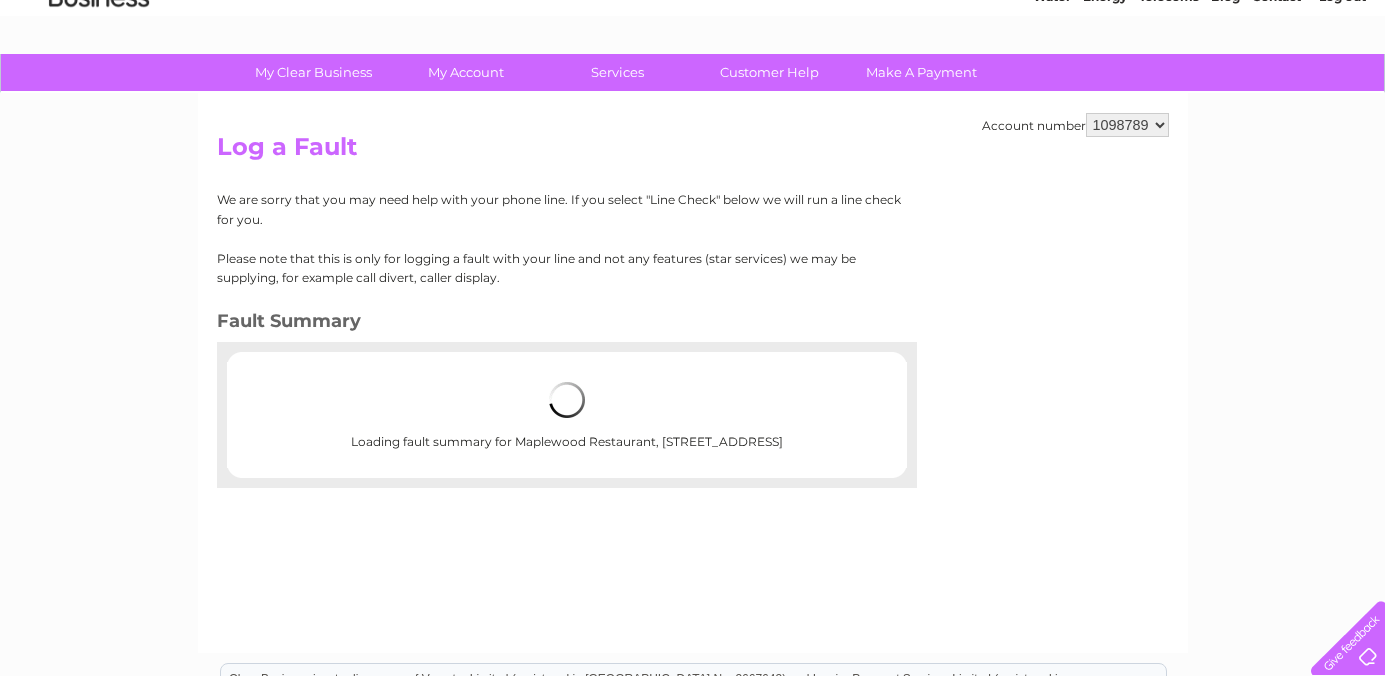 scroll, scrollTop: 106, scrollLeft: 0, axis: vertical 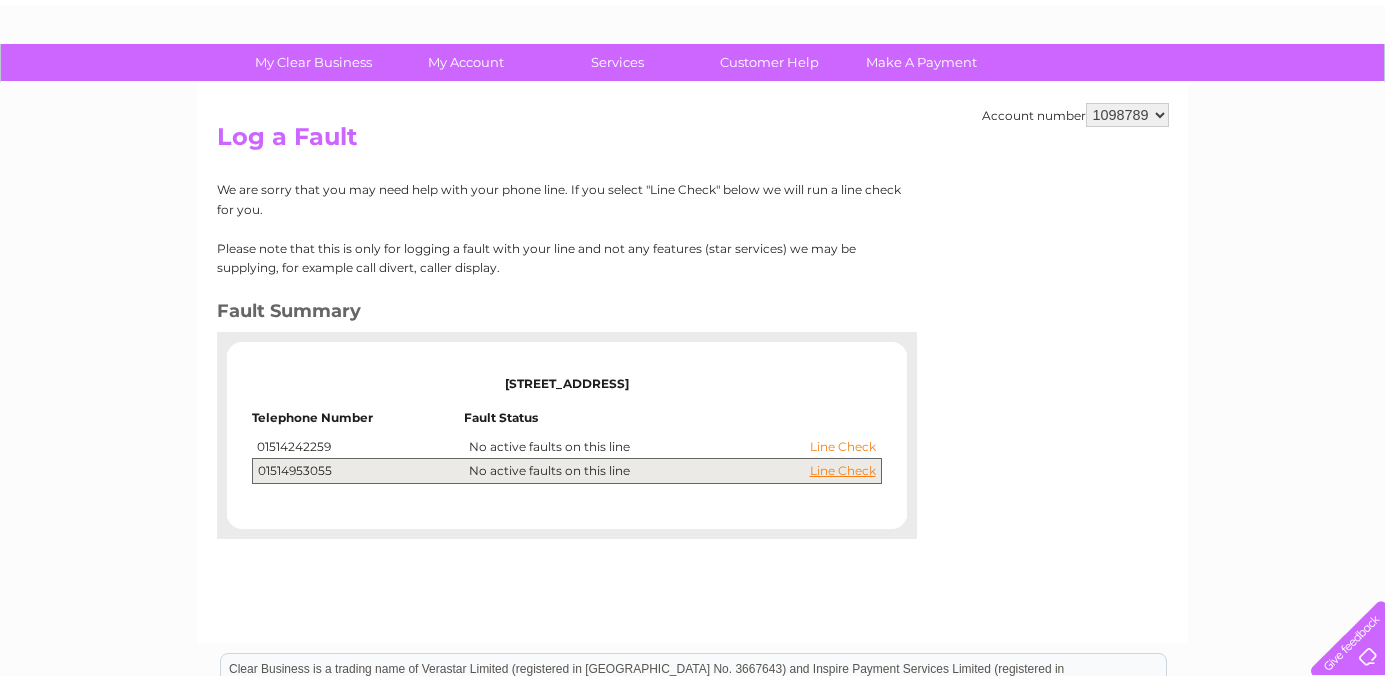 click on "Line Check" at bounding box center [843, 447] 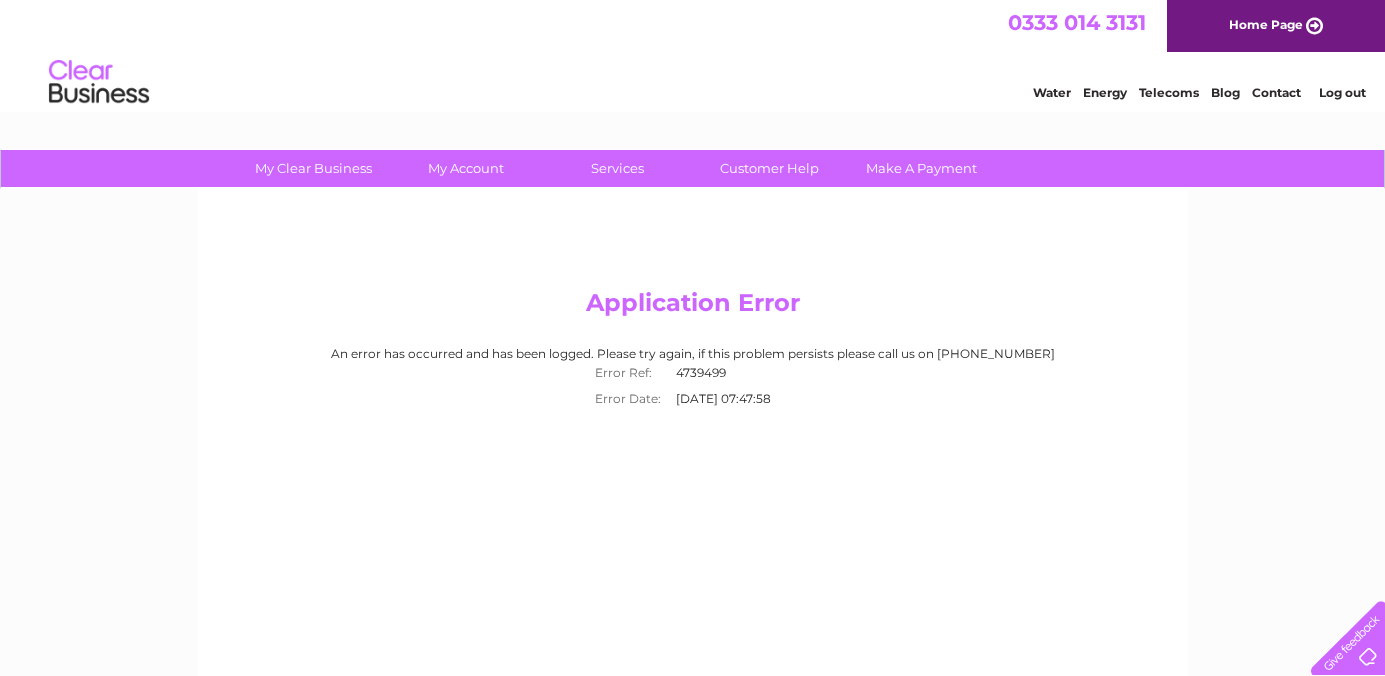 scroll, scrollTop: 0, scrollLeft: 0, axis: both 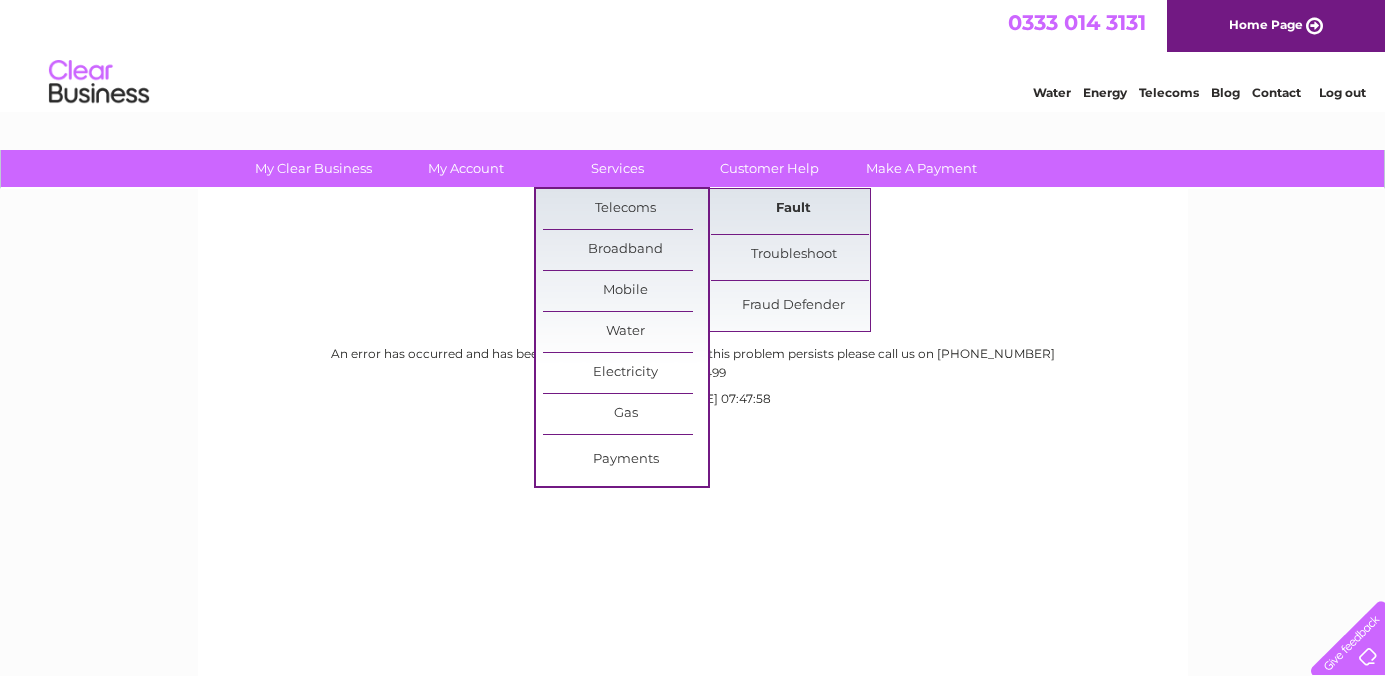 click on "Fault" at bounding box center [793, 209] 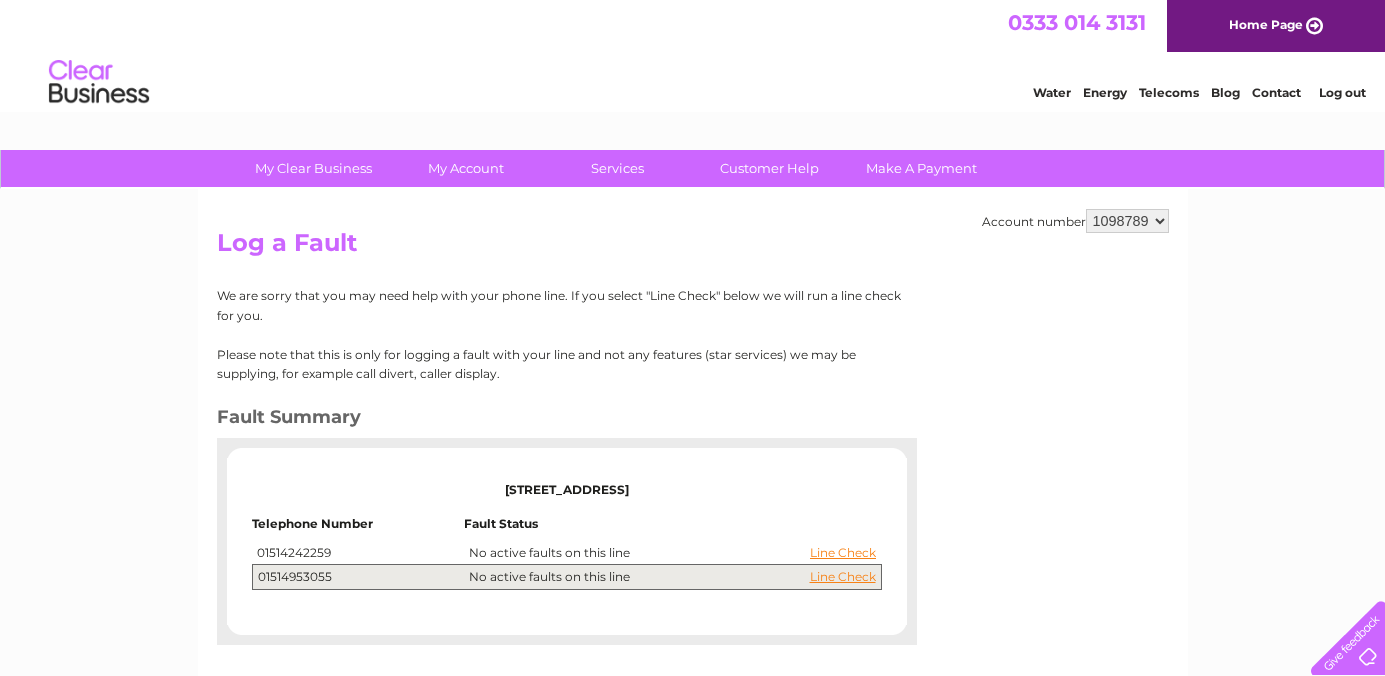scroll, scrollTop: 0, scrollLeft: 0, axis: both 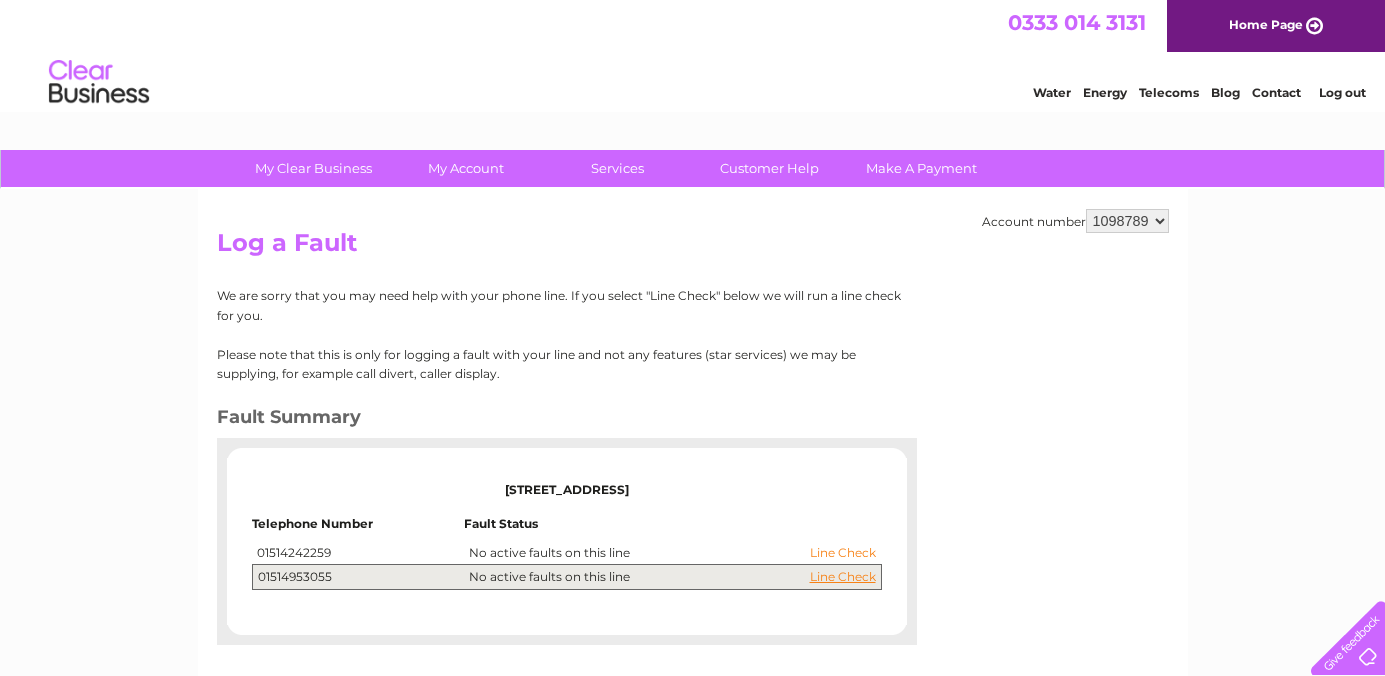 click on "Line Check" at bounding box center [843, 553] 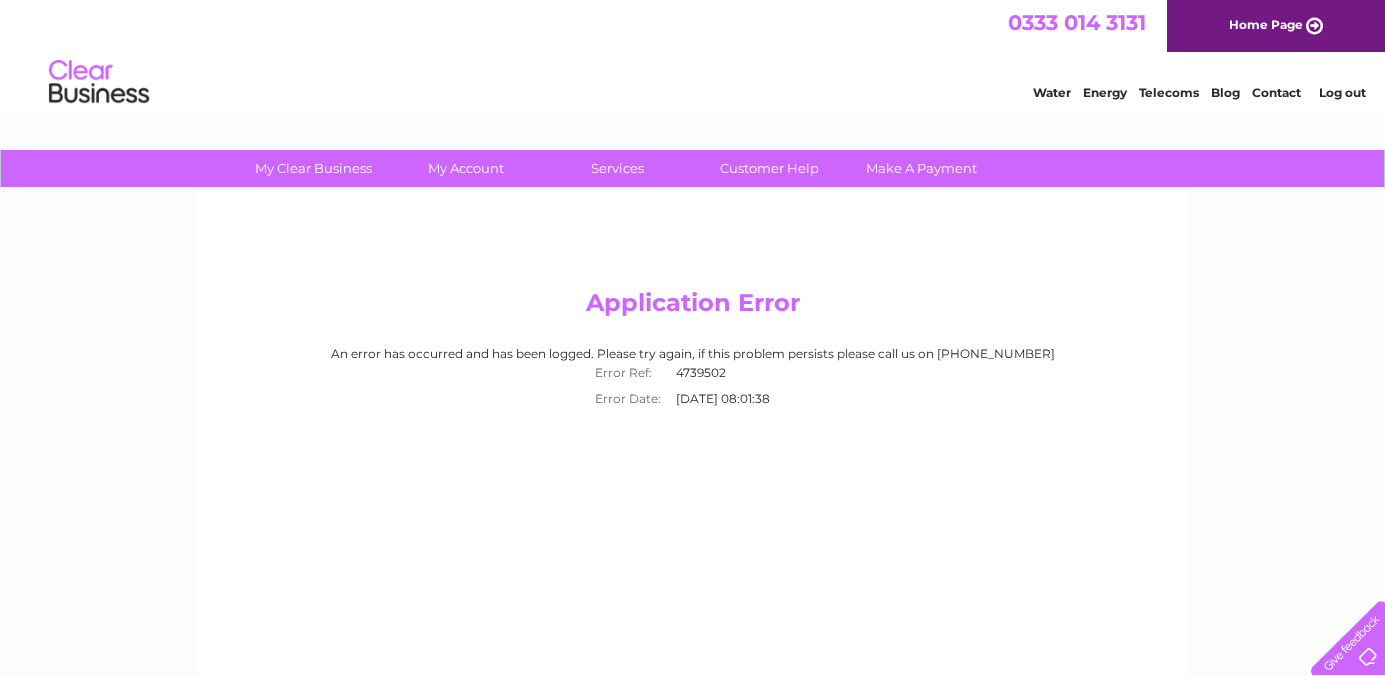 scroll, scrollTop: 0, scrollLeft: 0, axis: both 